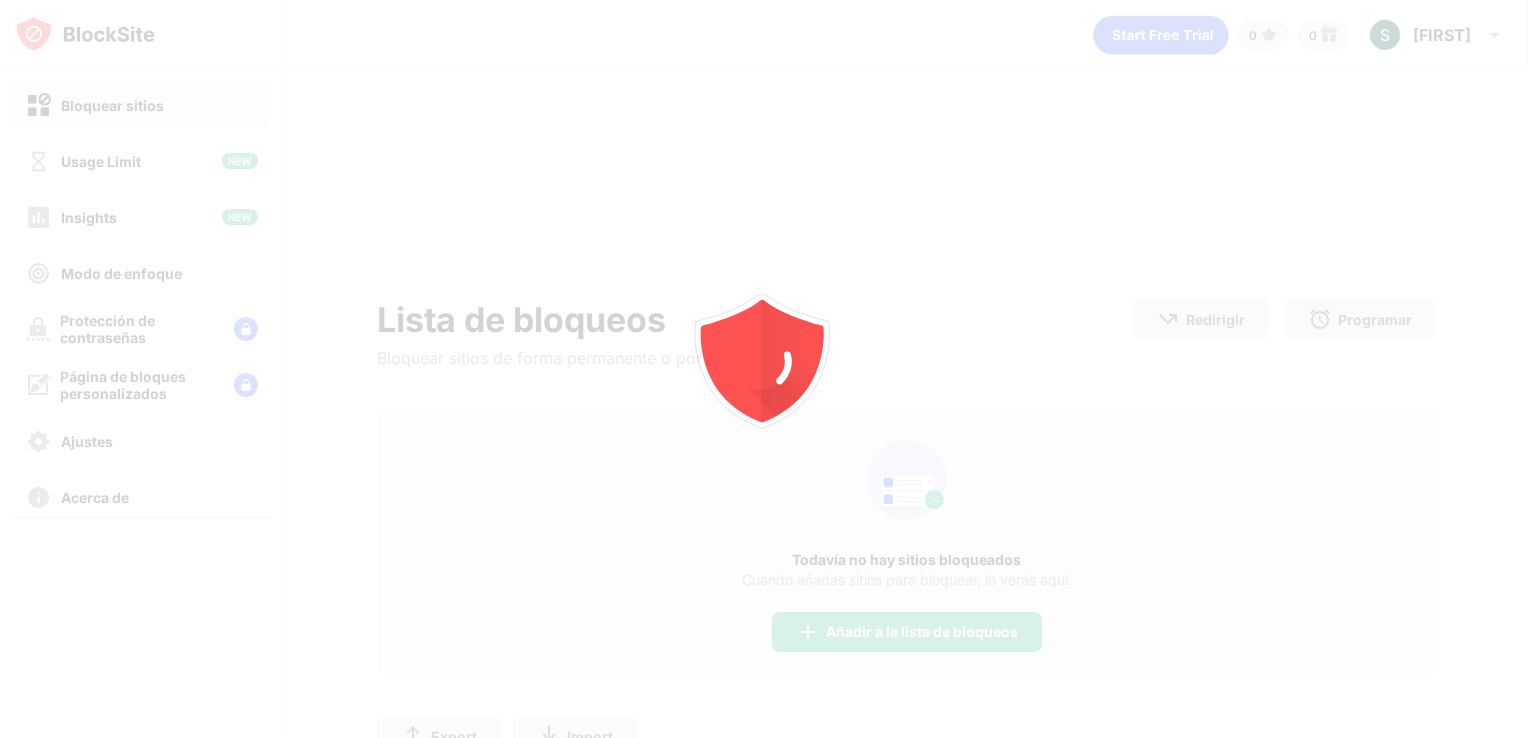 scroll, scrollTop: 0, scrollLeft: 0, axis: both 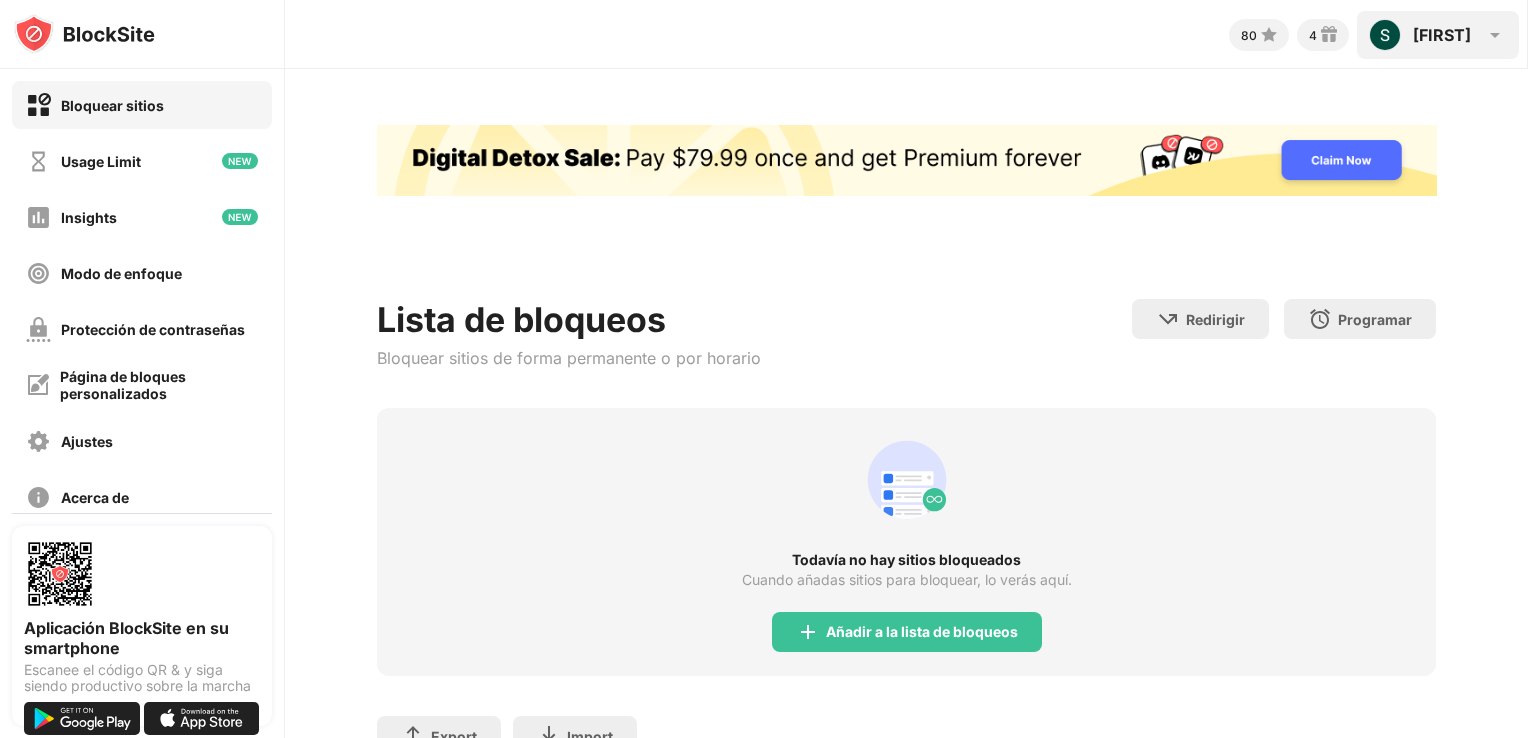 click on "[CITY]" at bounding box center (1442, 35) 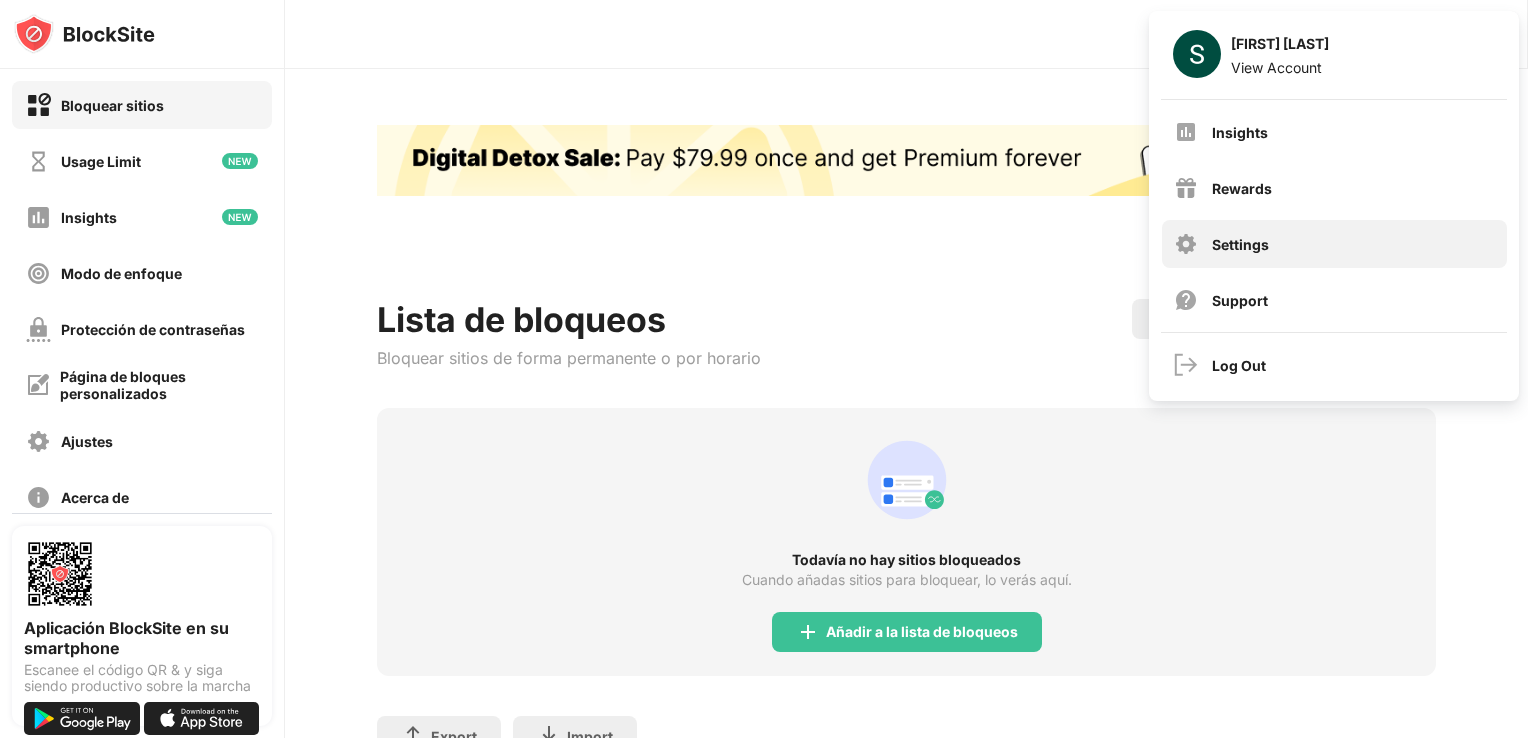 click on "Settings" at bounding box center [1240, 244] 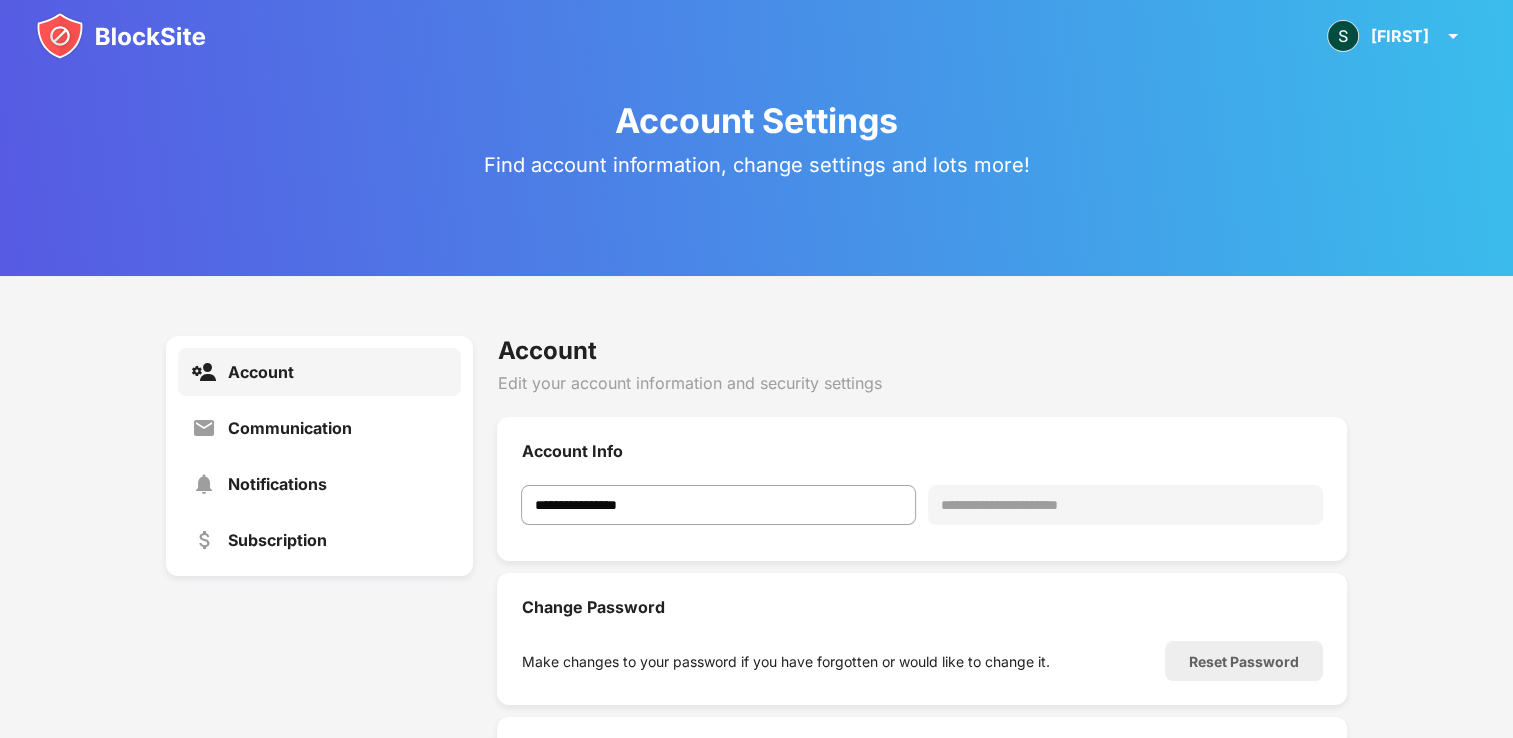 scroll, scrollTop: 72, scrollLeft: 0, axis: vertical 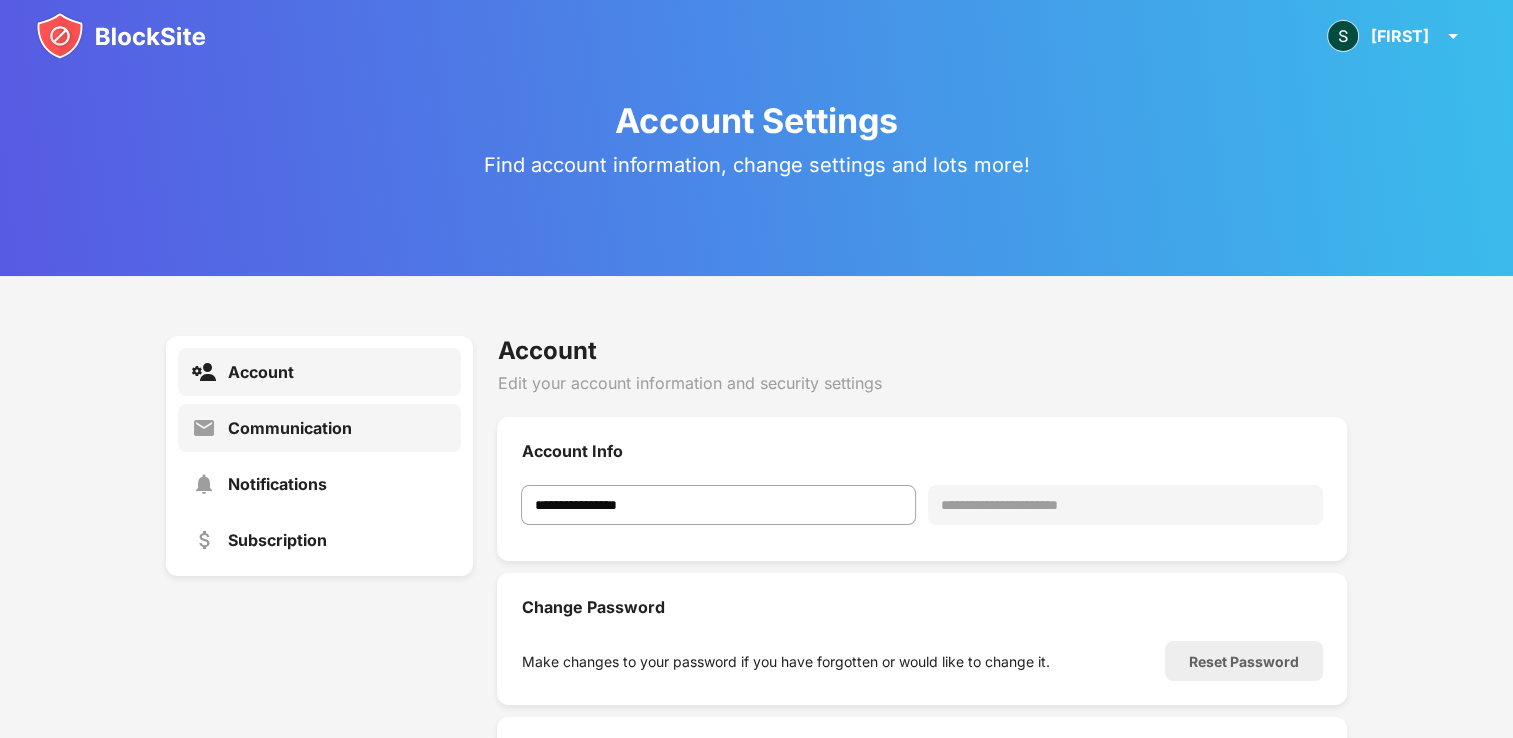 click on "Communication" at bounding box center [290, 428] 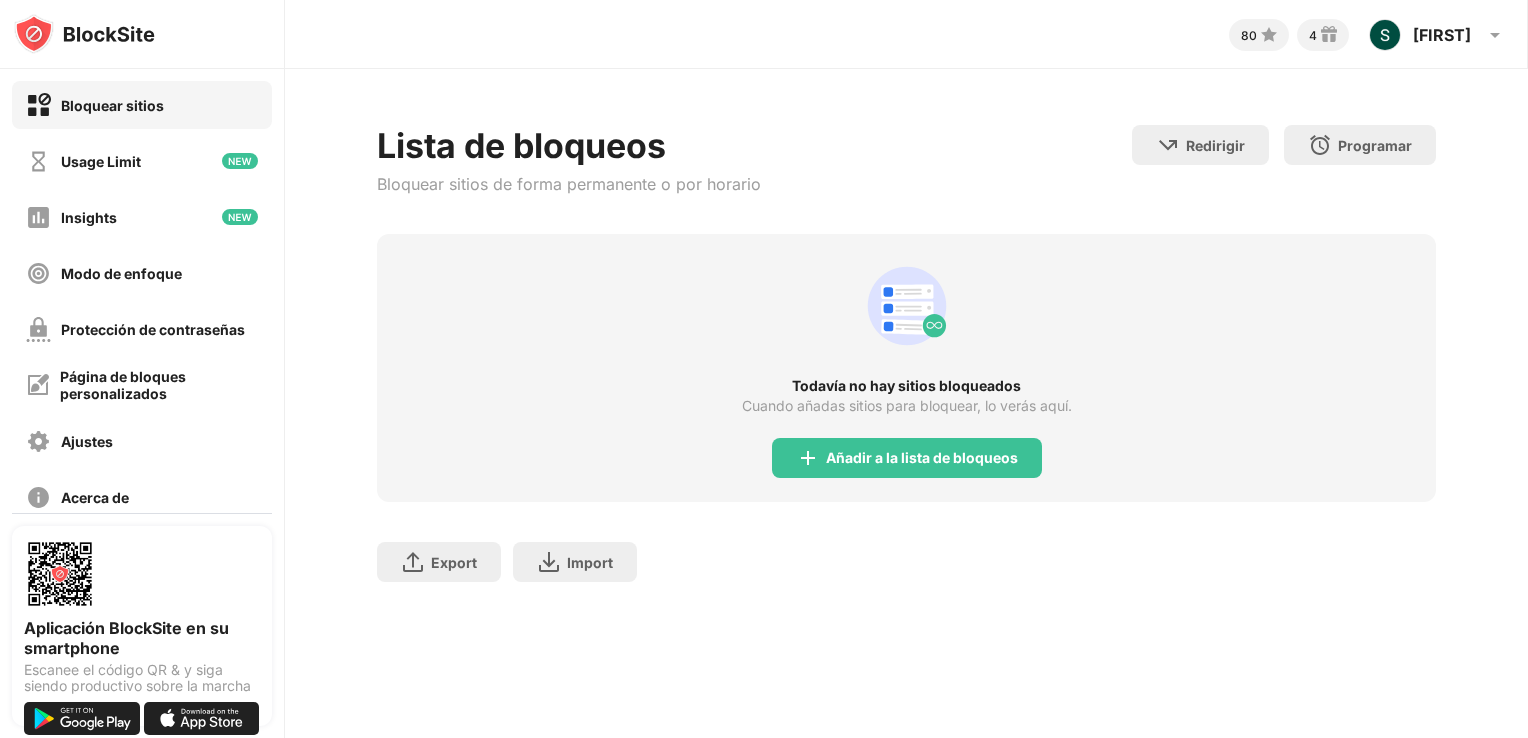 scroll, scrollTop: 140, scrollLeft: 0, axis: vertical 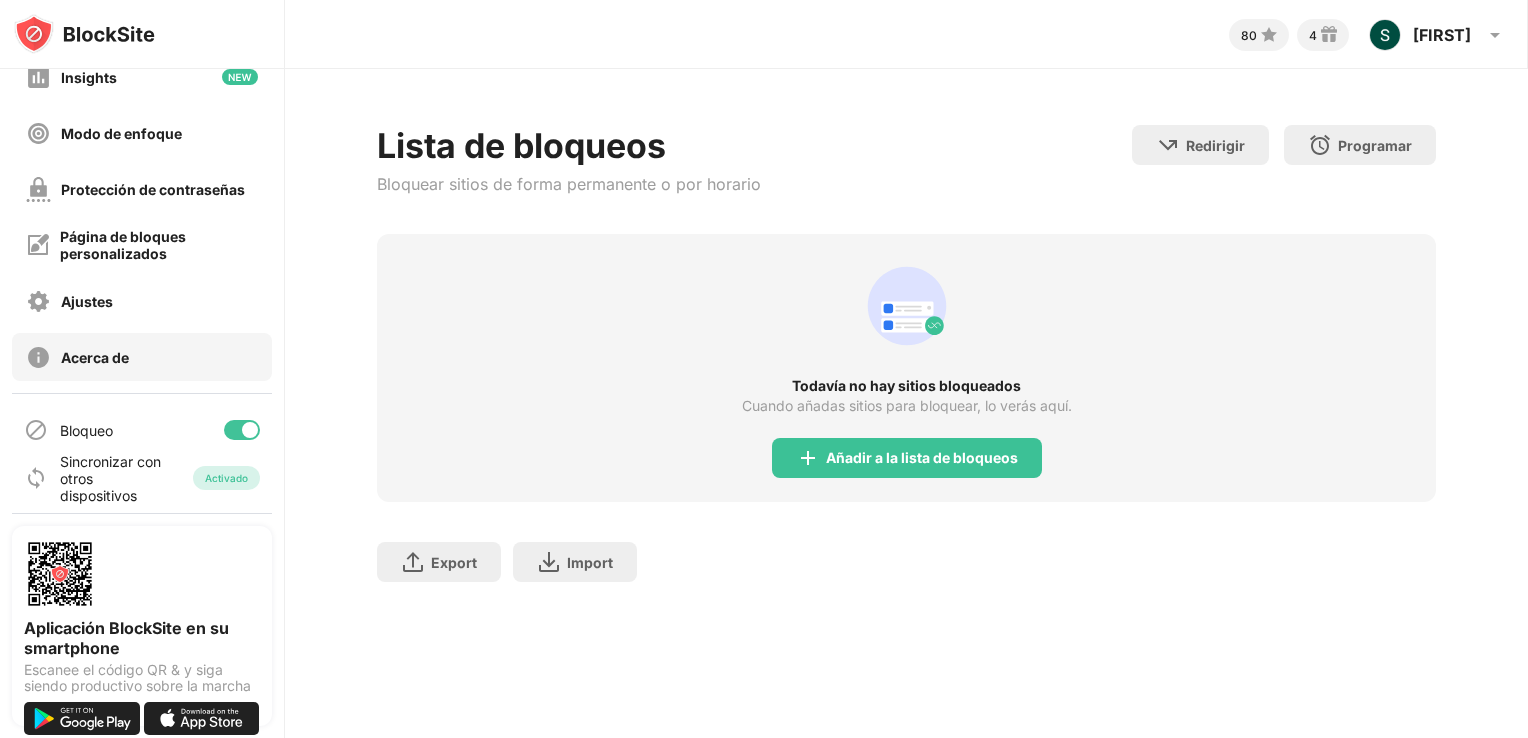 click on "Acerca de" at bounding box center [142, 357] 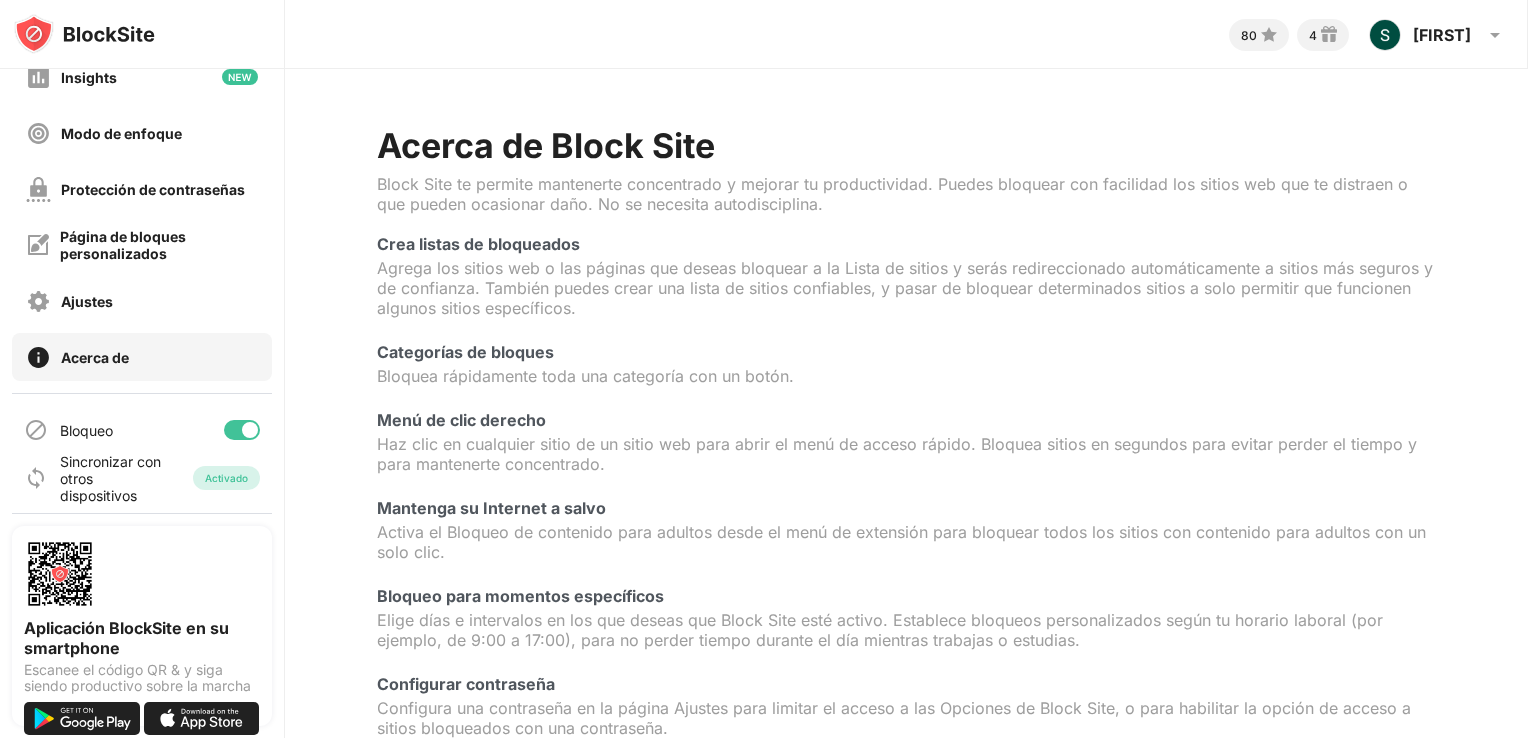 scroll, scrollTop: 97, scrollLeft: 0, axis: vertical 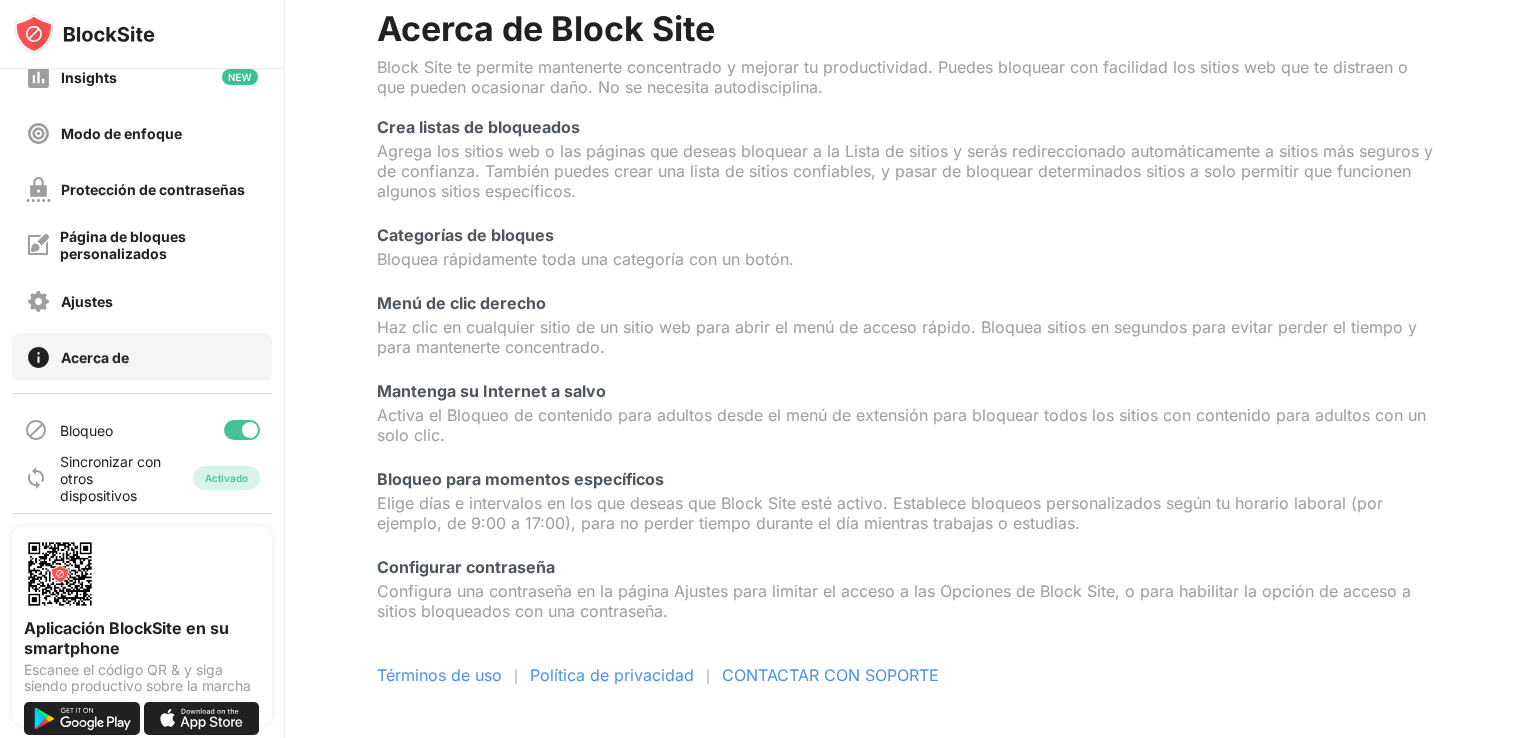 click on "Menú de clic derecho" at bounding box center (907, 303) 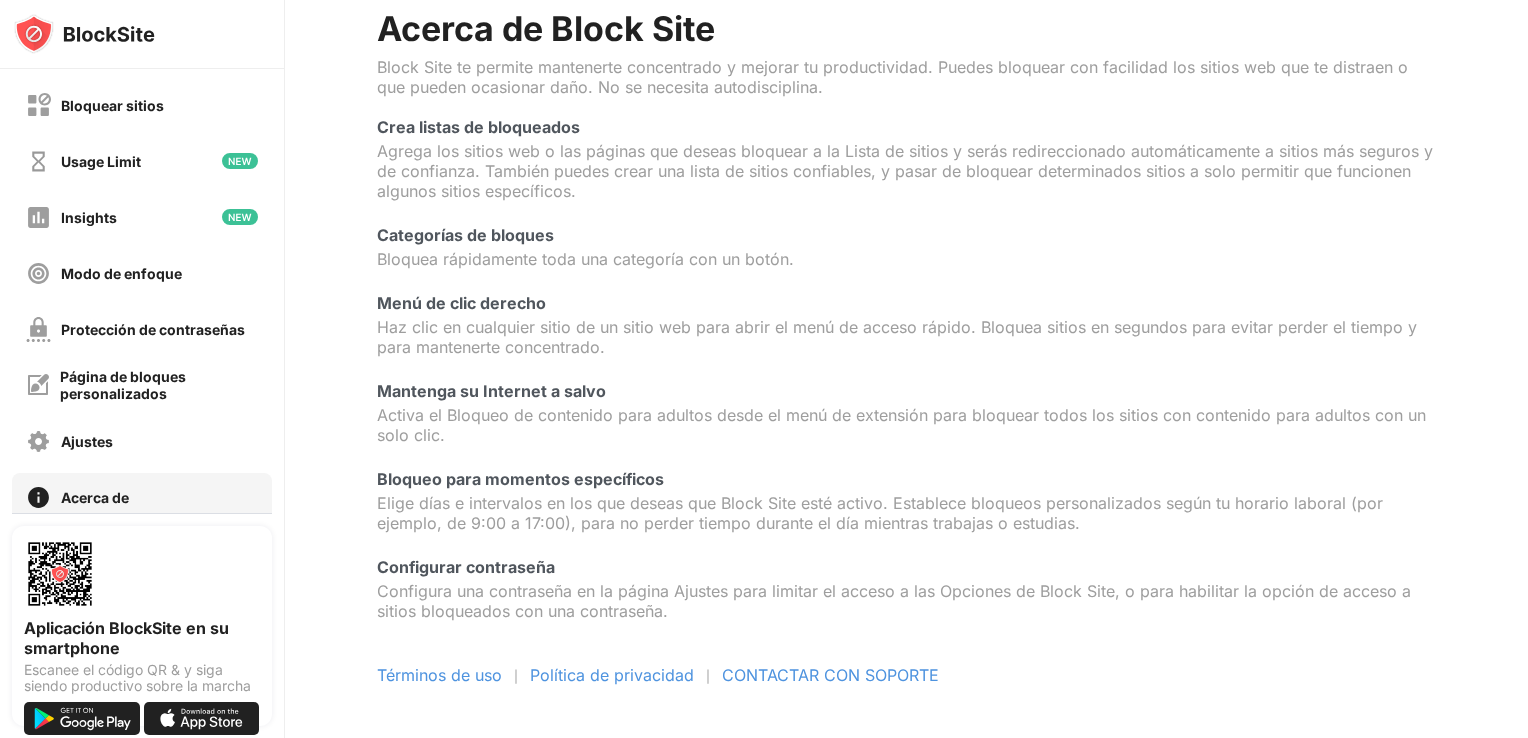 scroll, scrollTop: 0, scrollLeft: 0, axis: both 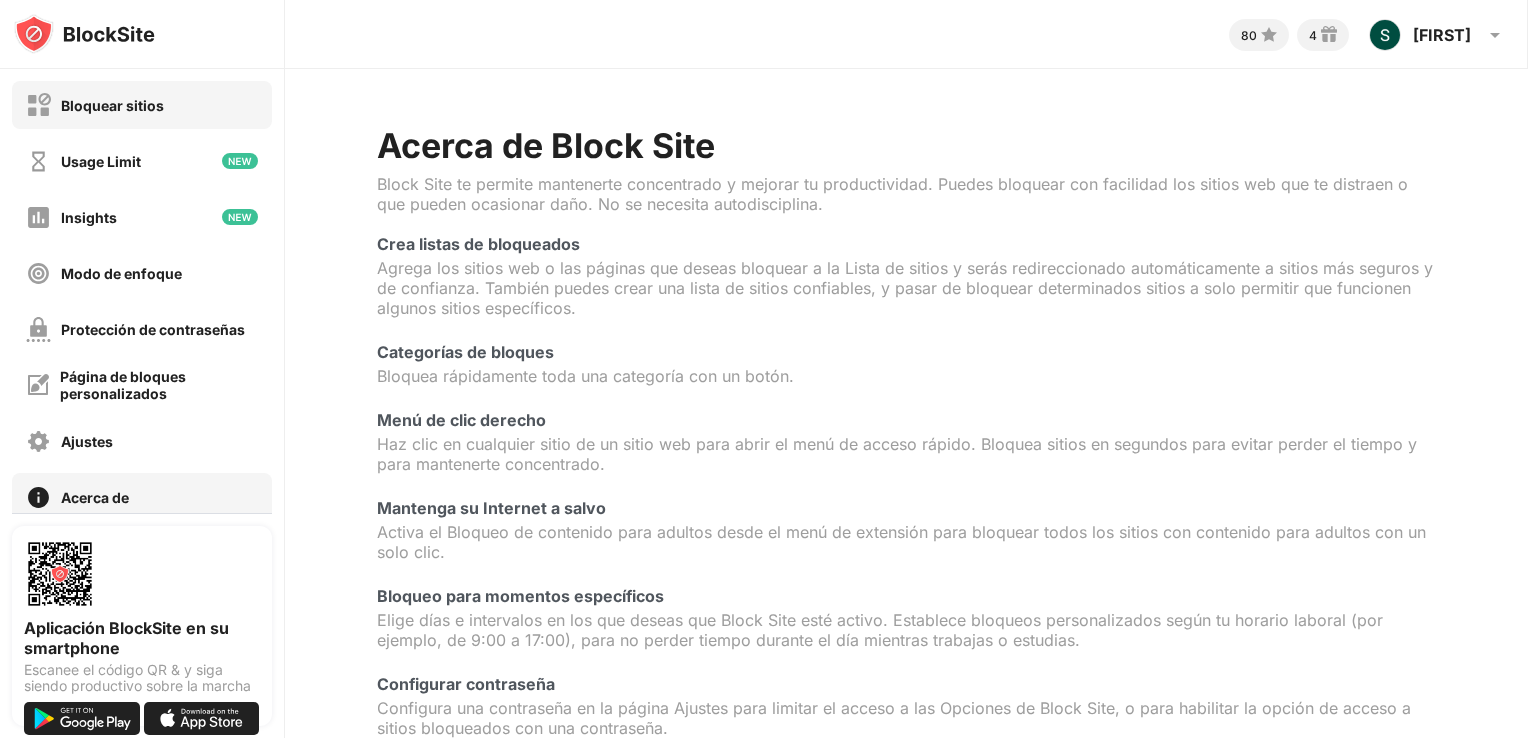 click on "Bloquear sitios" at bounding box center [112, 105] 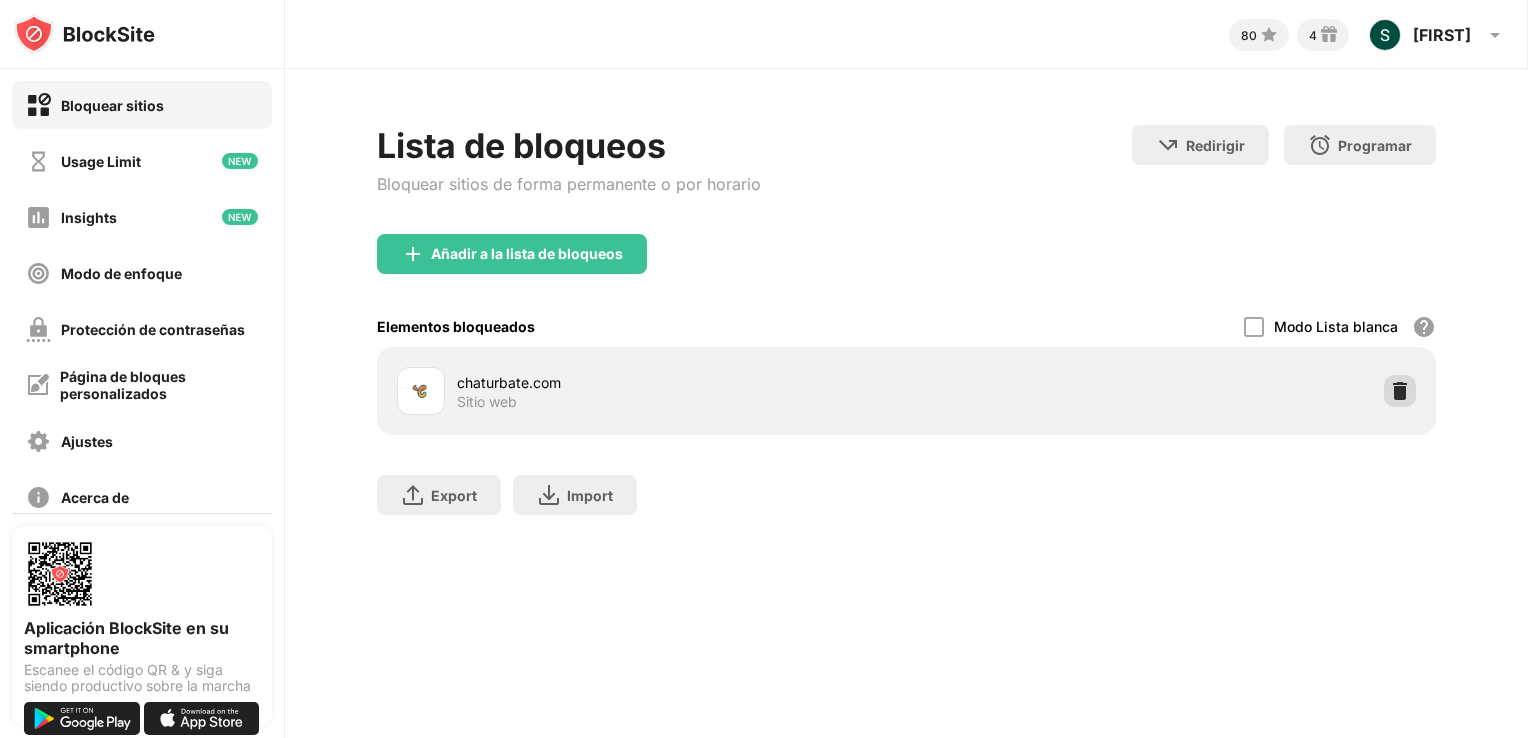 click at bounding box center [1400, 391] 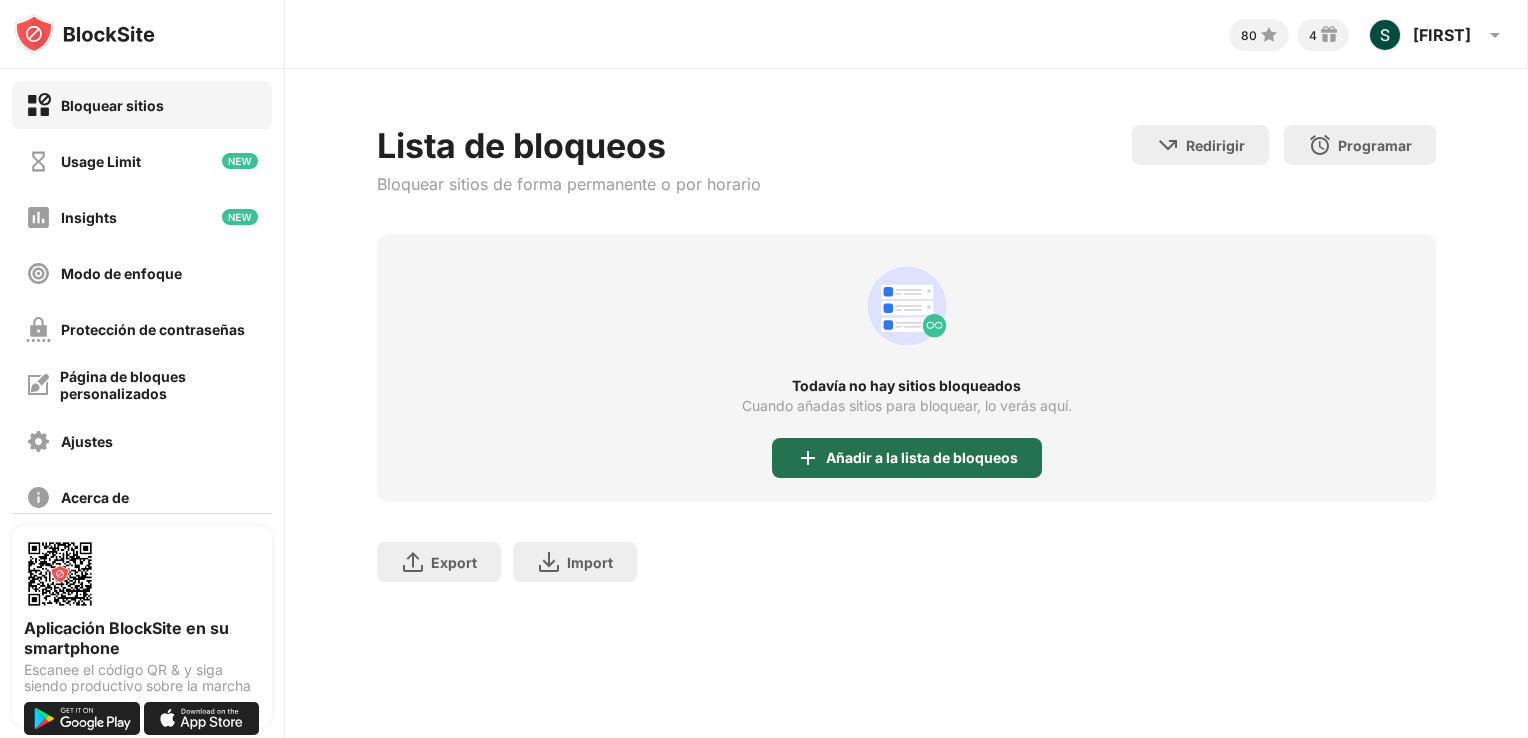 click on "Añadir a la lista de bloqueos" at bounding box center (922, 458) 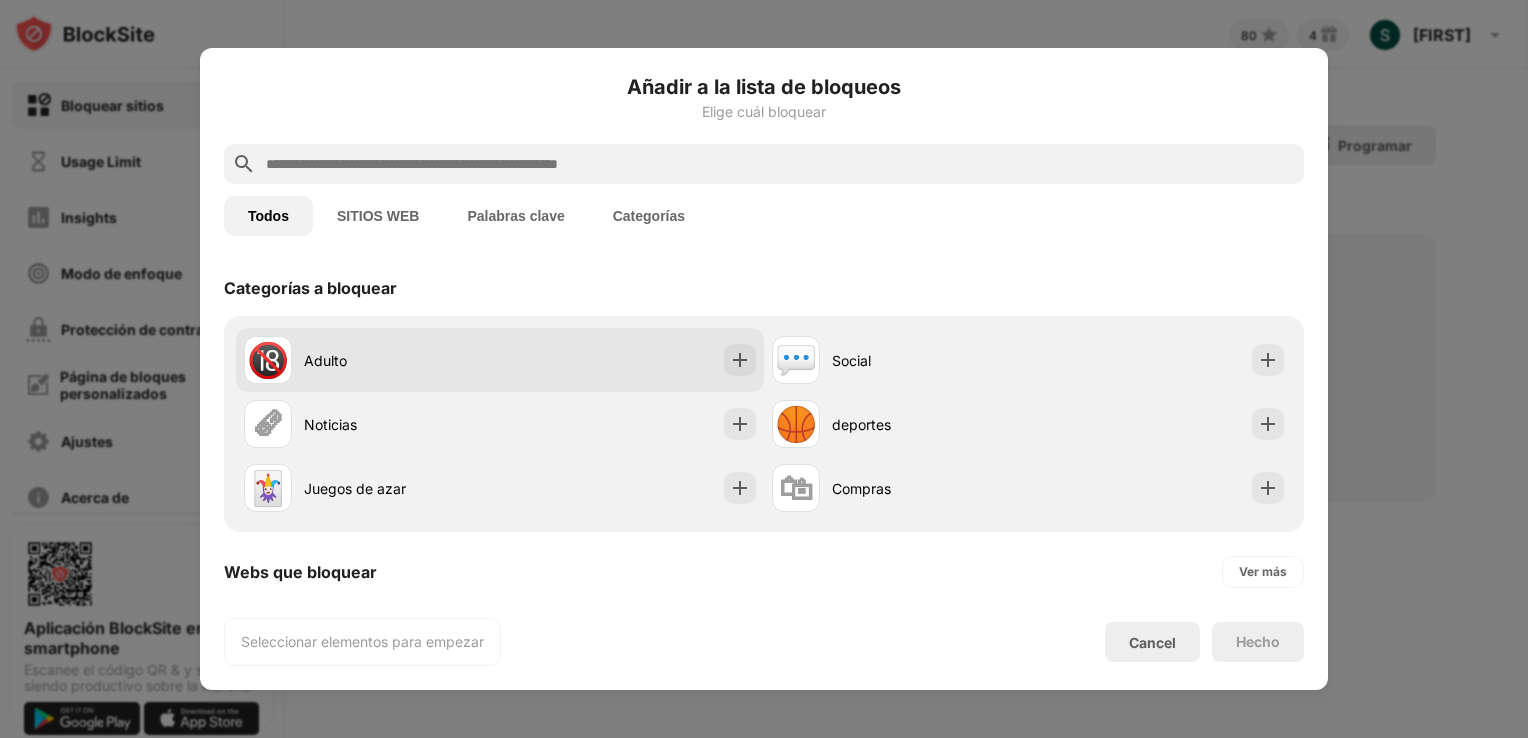 click on "Adulto" at bounding box center (402, 360) 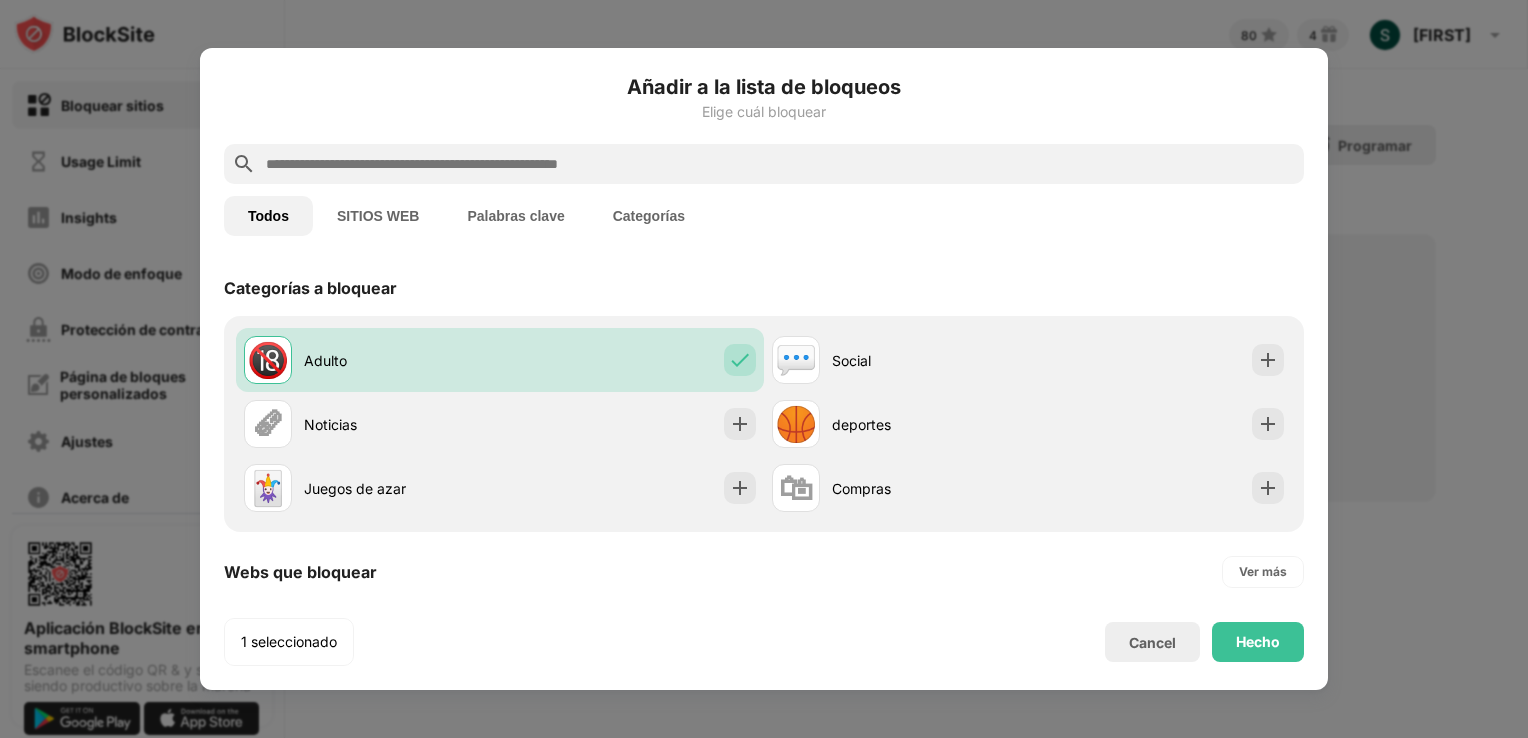click on "Palabras clave" at bounding box center (515, 216) 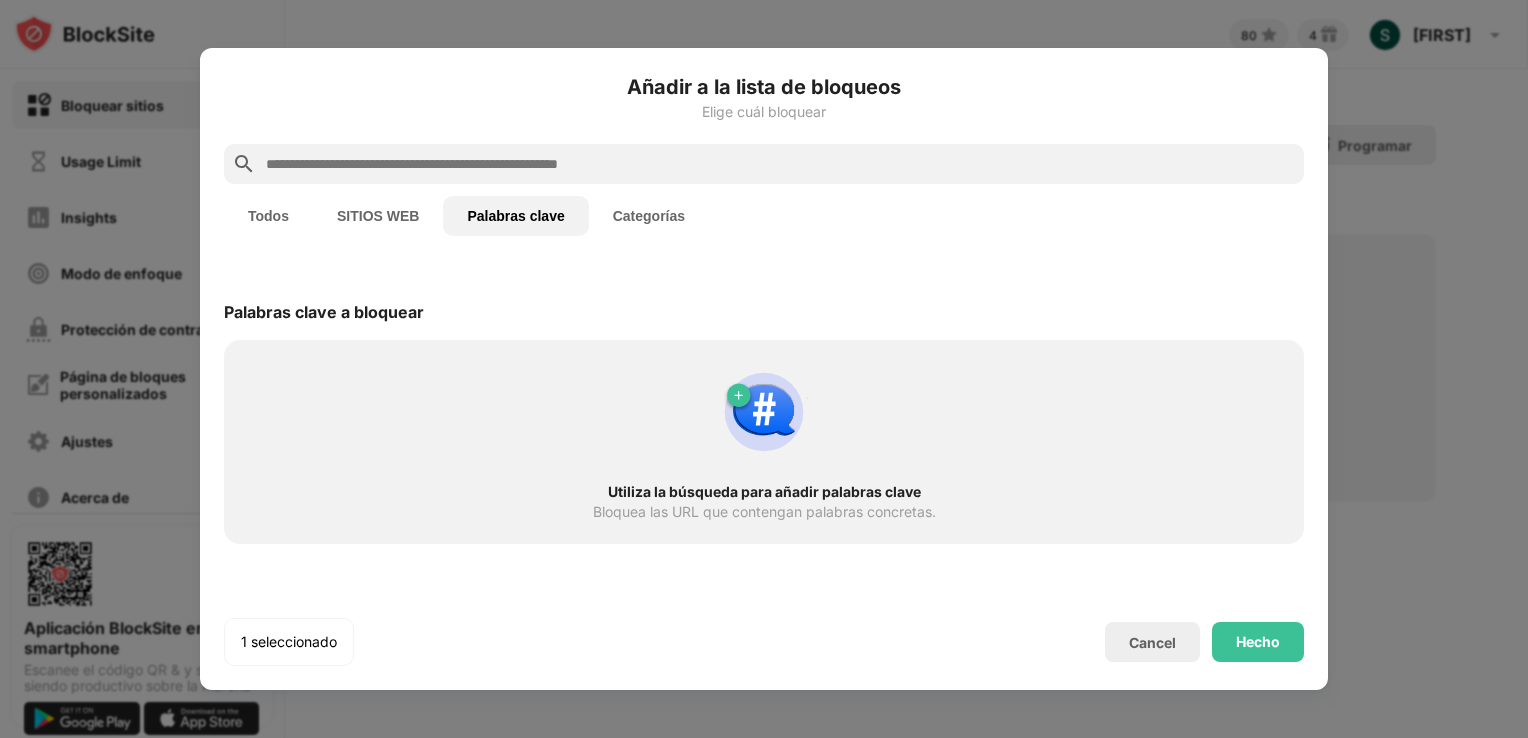 click on "Utiliza la búsqueda para añadir palabras clave Bloquea las URL que contengan palabras concretas." at bounding box center [764, 442] 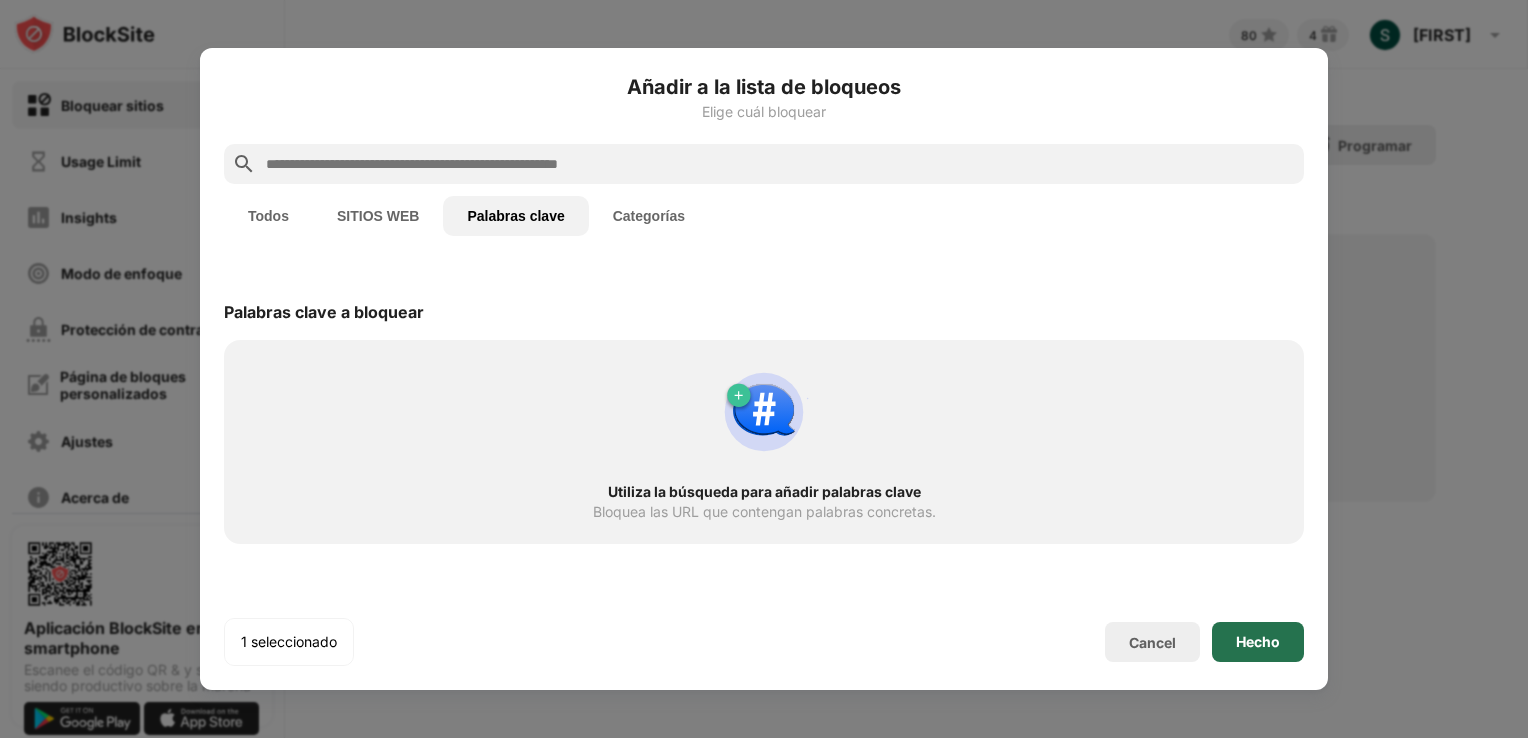 click on "Hecho" at bounding box center [1258, 642] 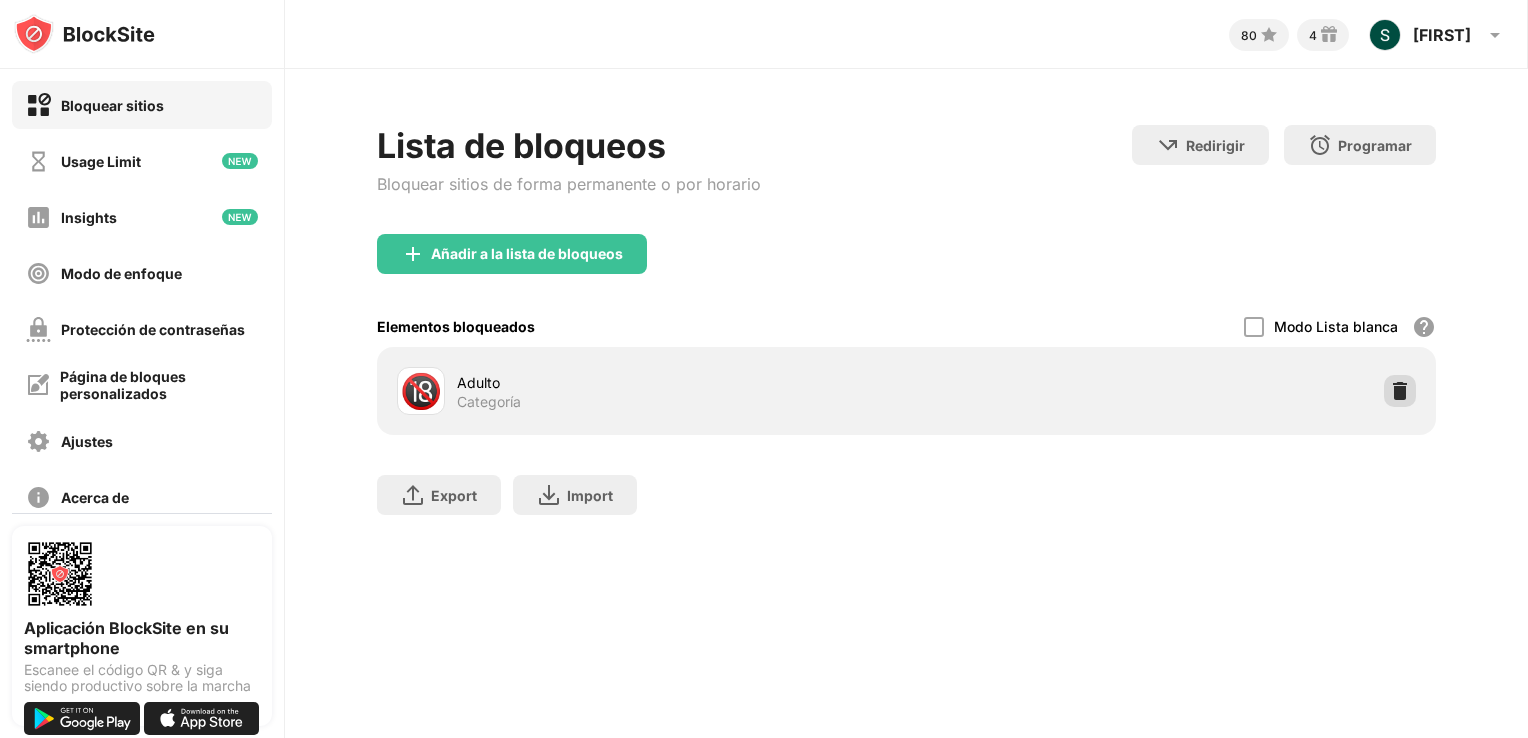 drag, startPoint x: 1382, startPoint y: 392, endPoint x: 1396, endPoint y: 392, distance: 14 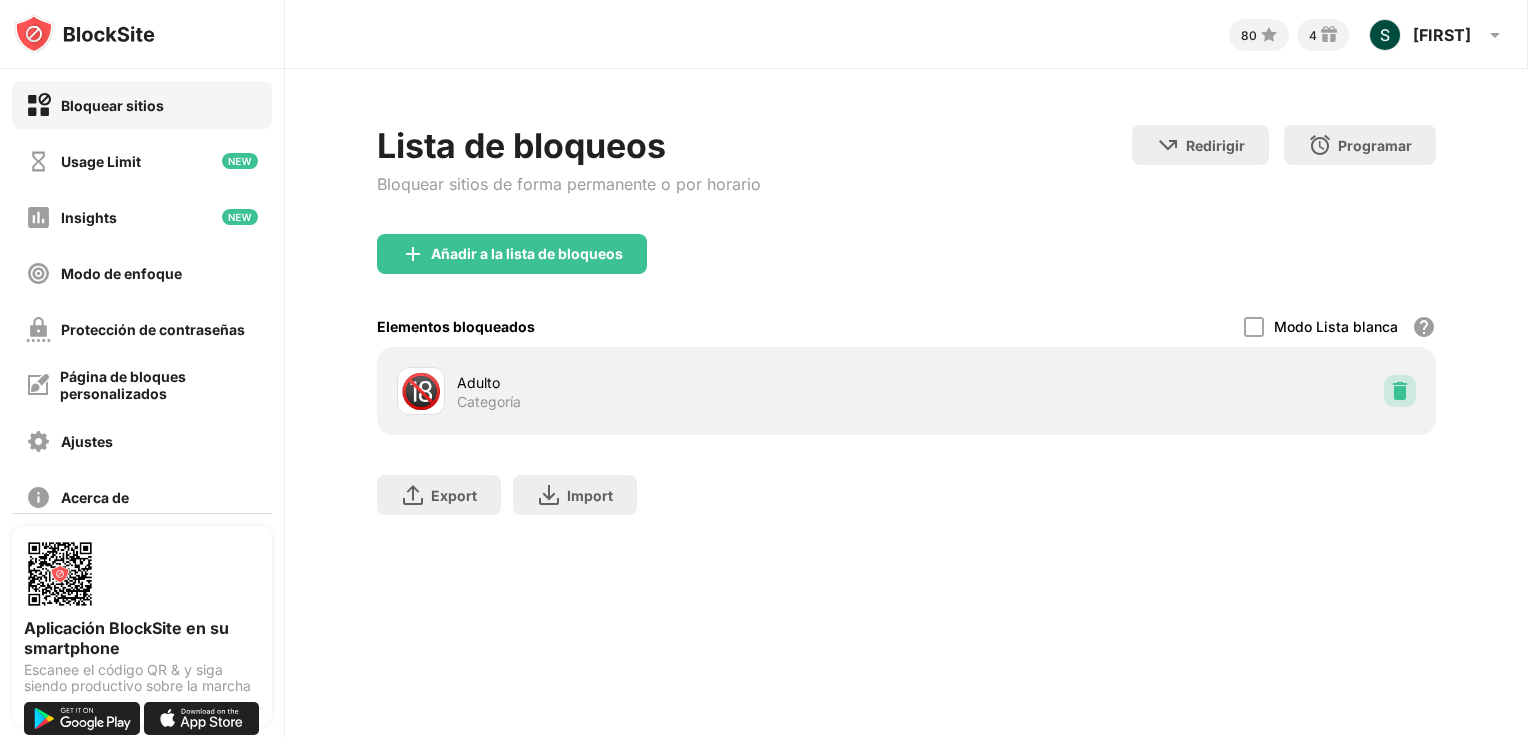 click at bounding box center (1400, 391) 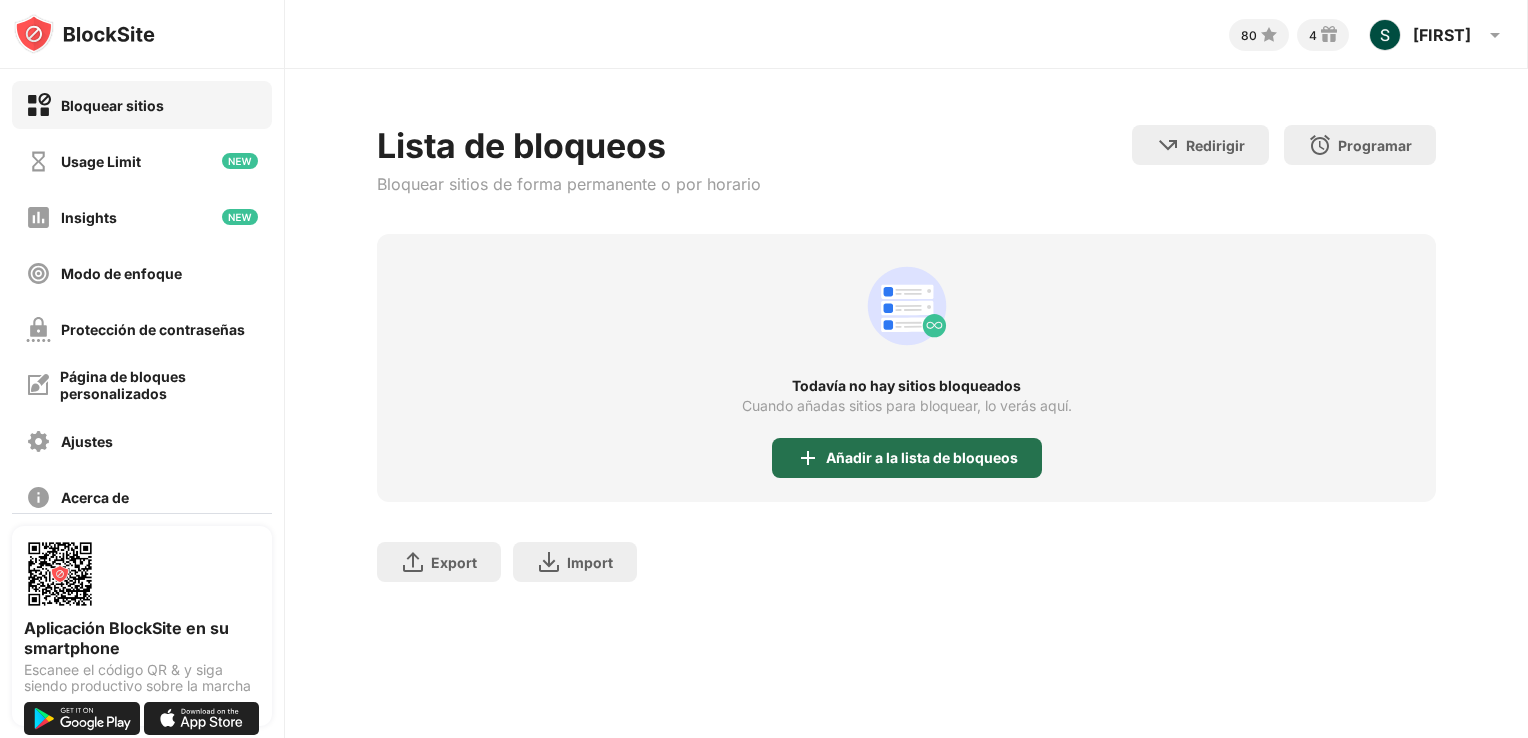 click on "Añadir a la lista de bloqueos" at bounding box center [922, 458] 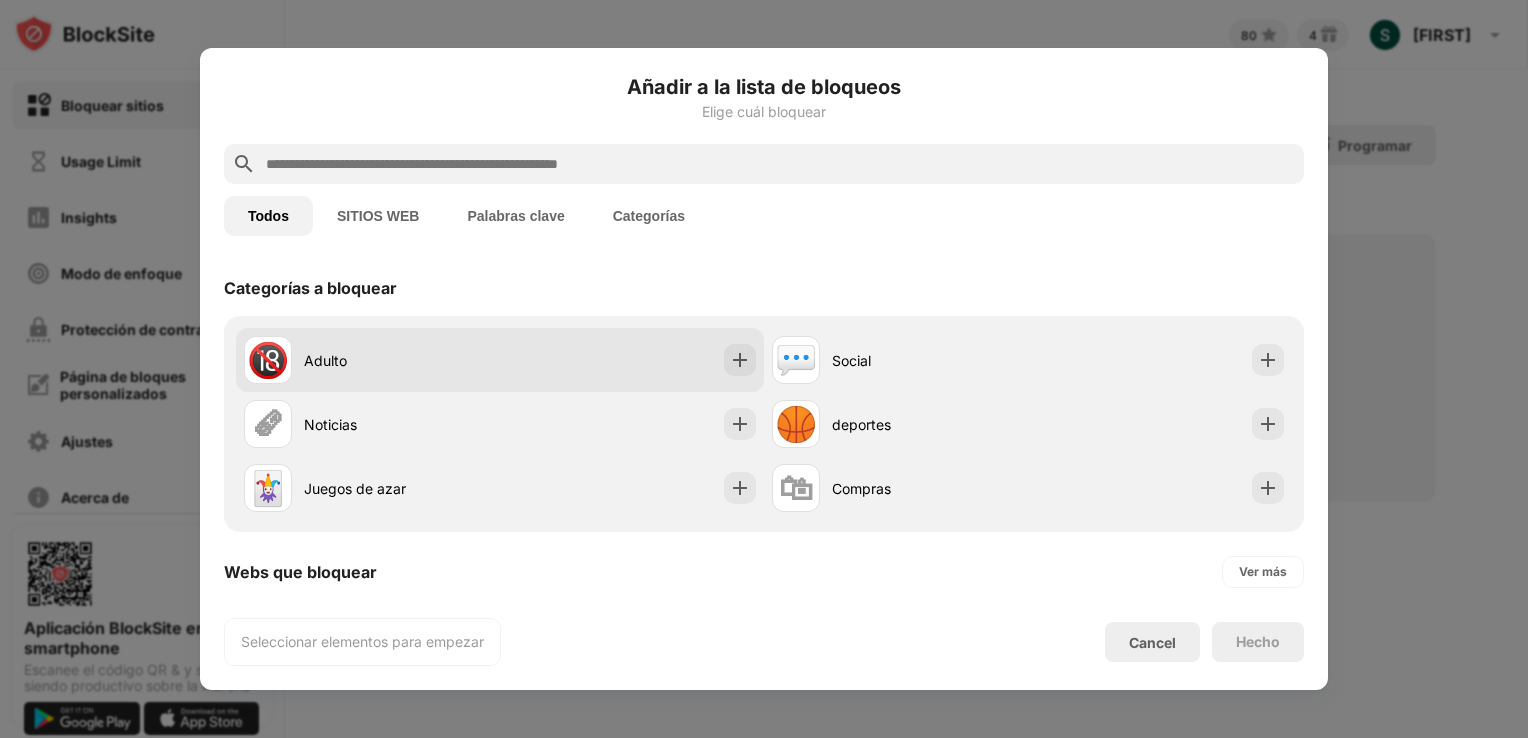 click on "🔞 Adulto" at bounding box center [500, 360] 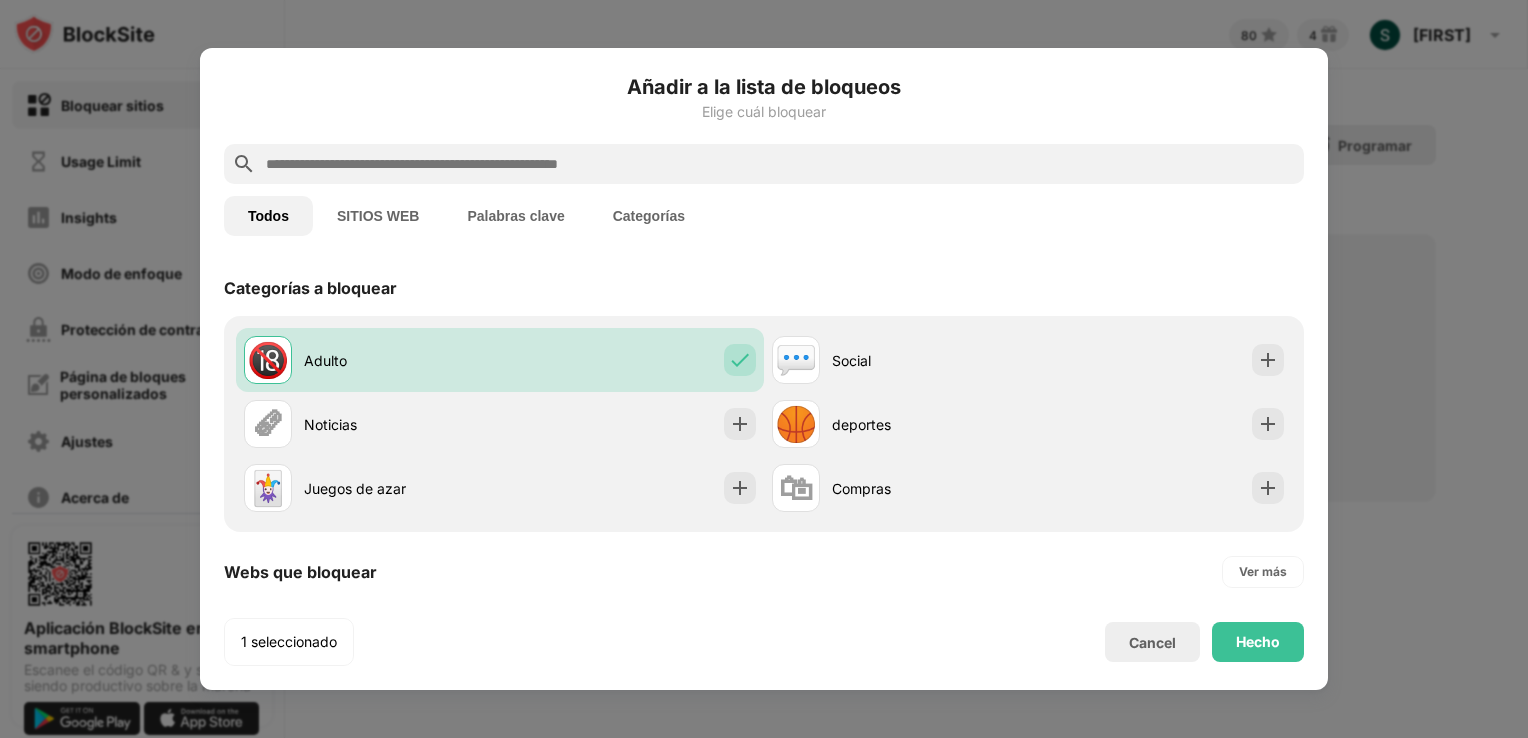click at bounding box center [780, 164] 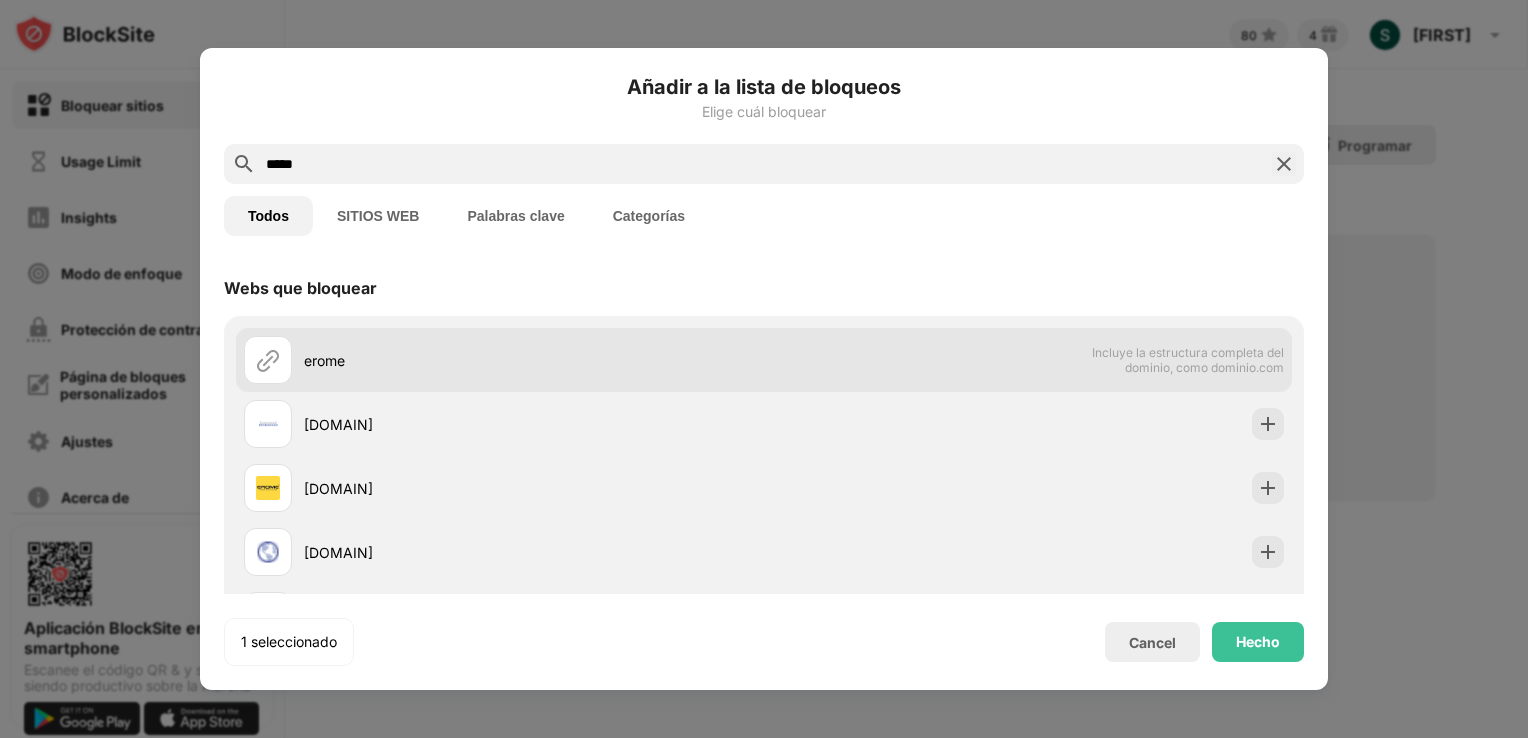 click on "erome" at bounding box center [504, 360] 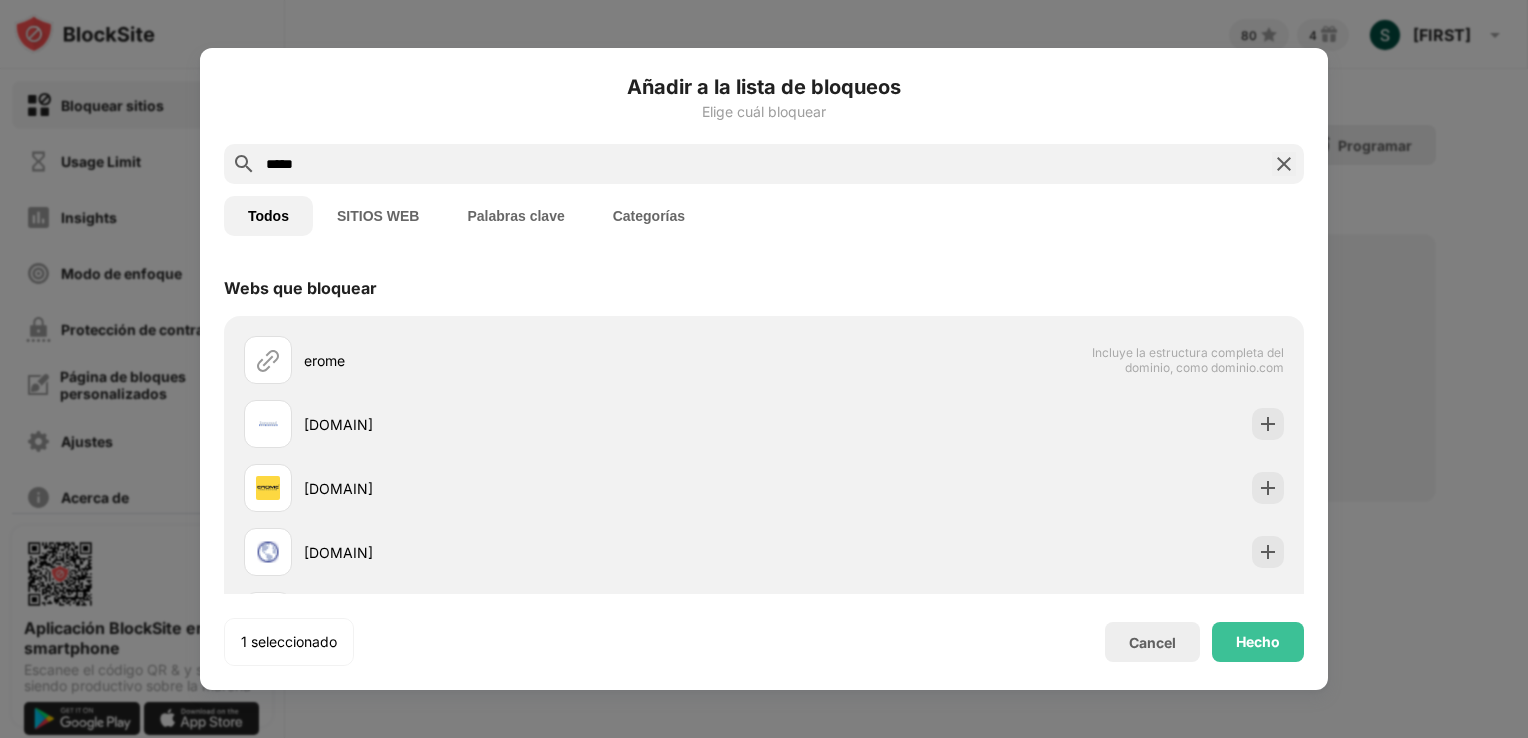 click on "SITIOS WEB" at bounding box center [378, 216] 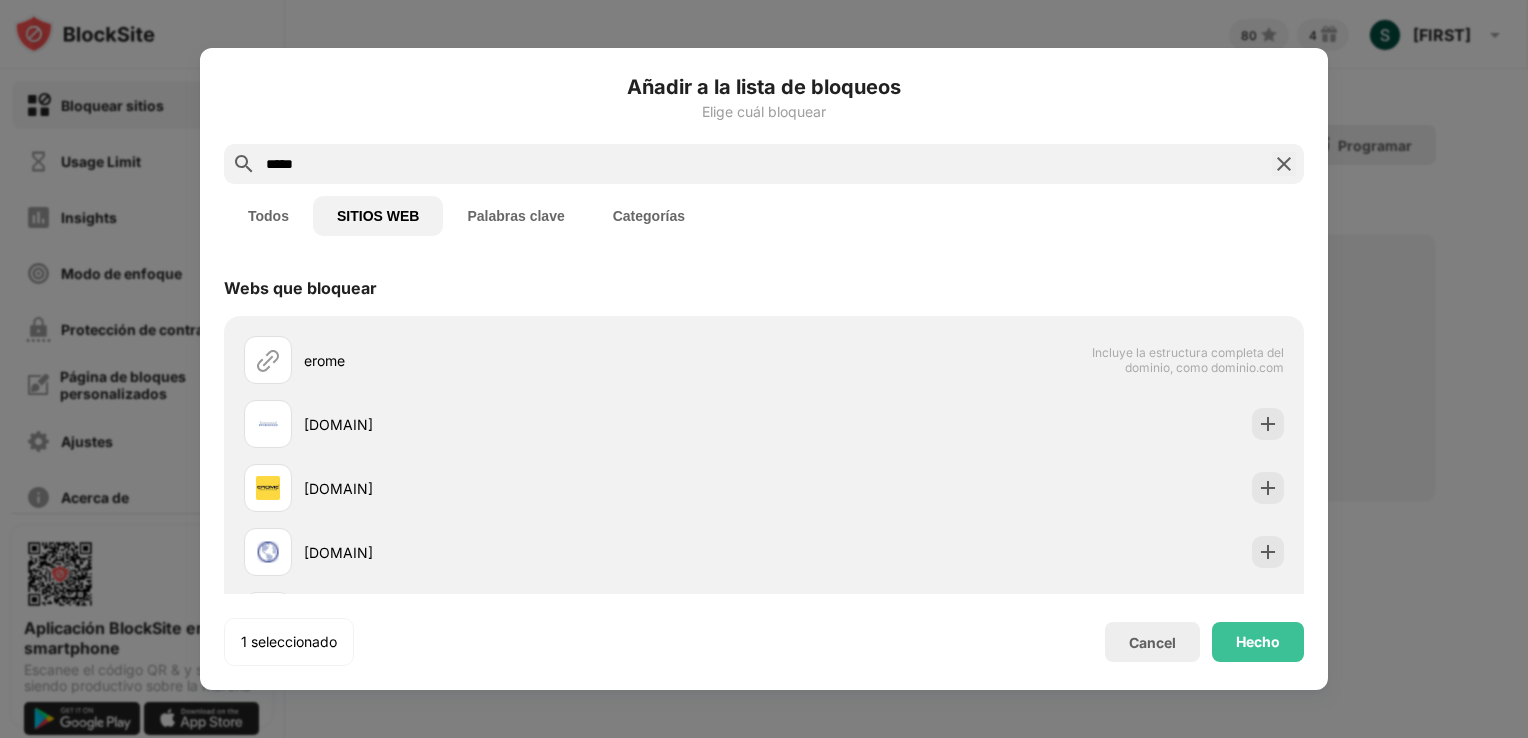 click on "*****" at bounding box center (764, 164) 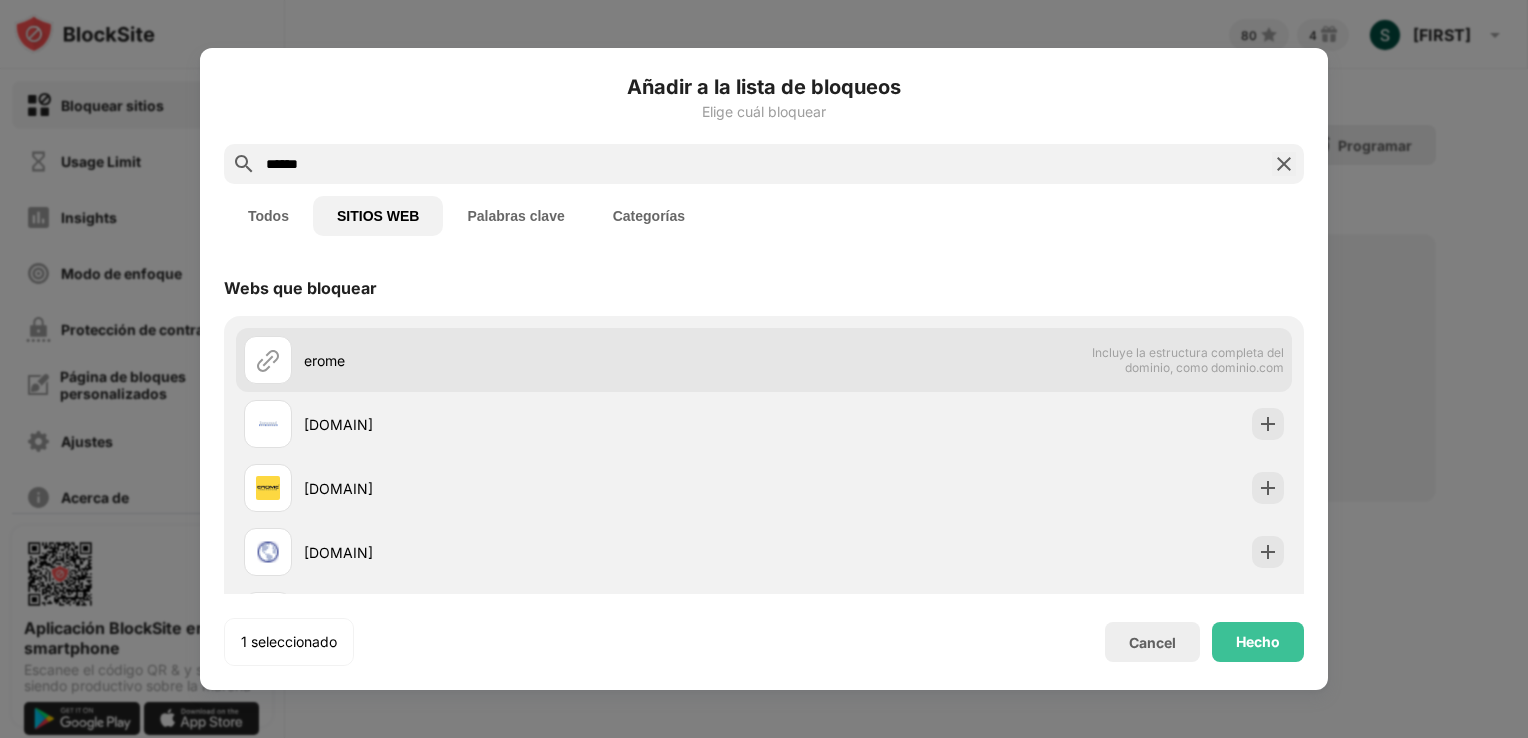type on "*****" 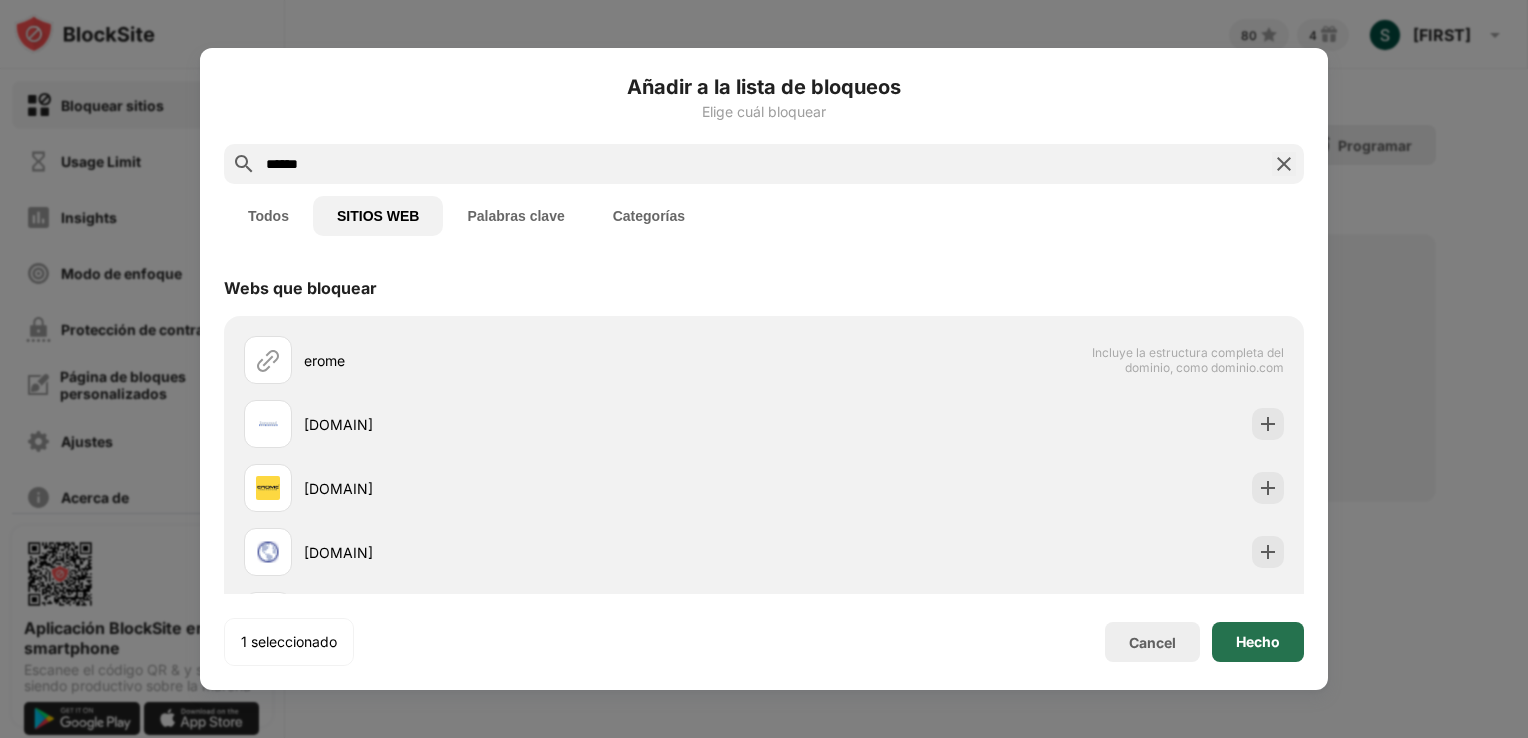 click on "Hecho" at bounding box center [1258, 642] 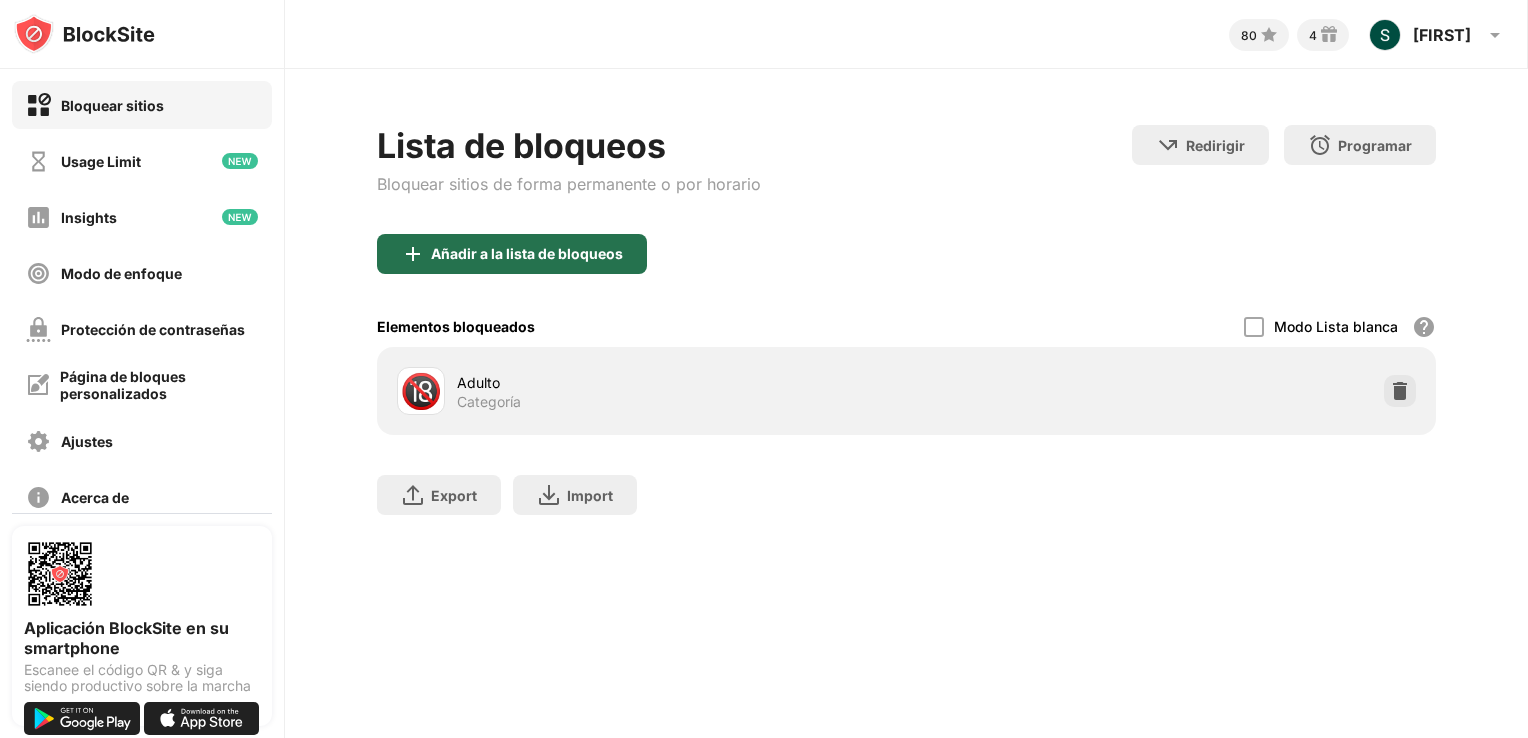 click on "Añadir a la lista de bloqueos" at bounding box center [512, 254] 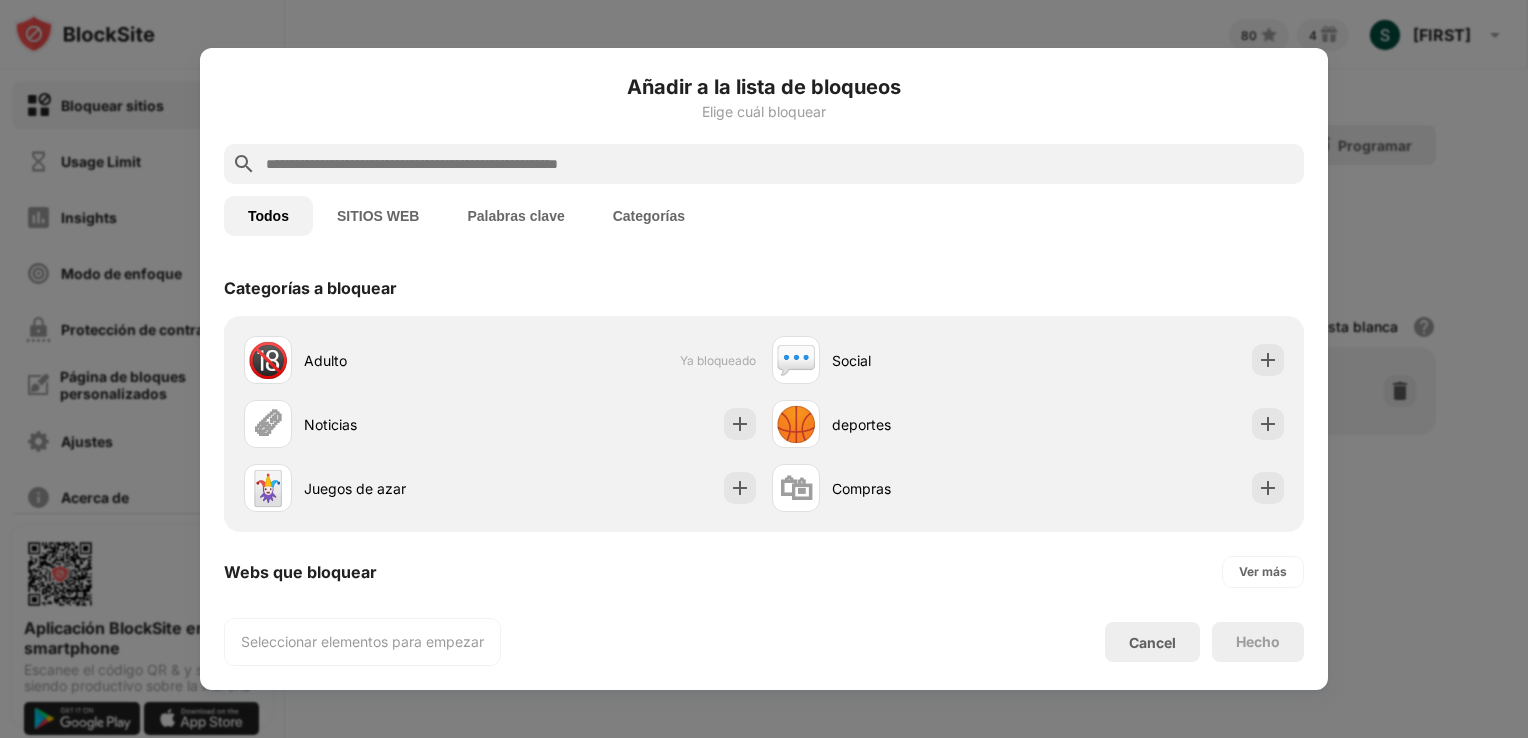 click at bounding box center [780, 164] 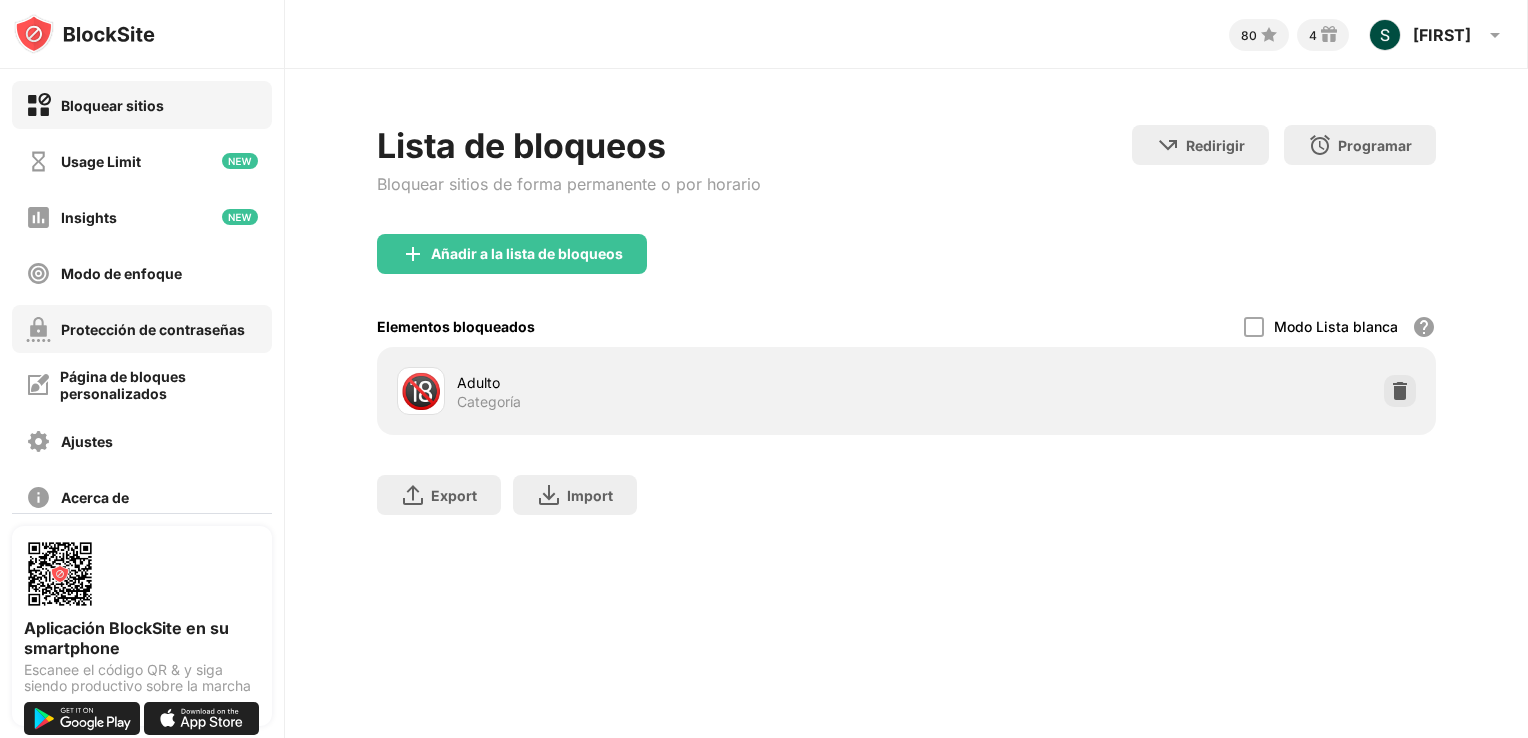 click on "Protección de contraseñas" at bounding box center [153, 329] 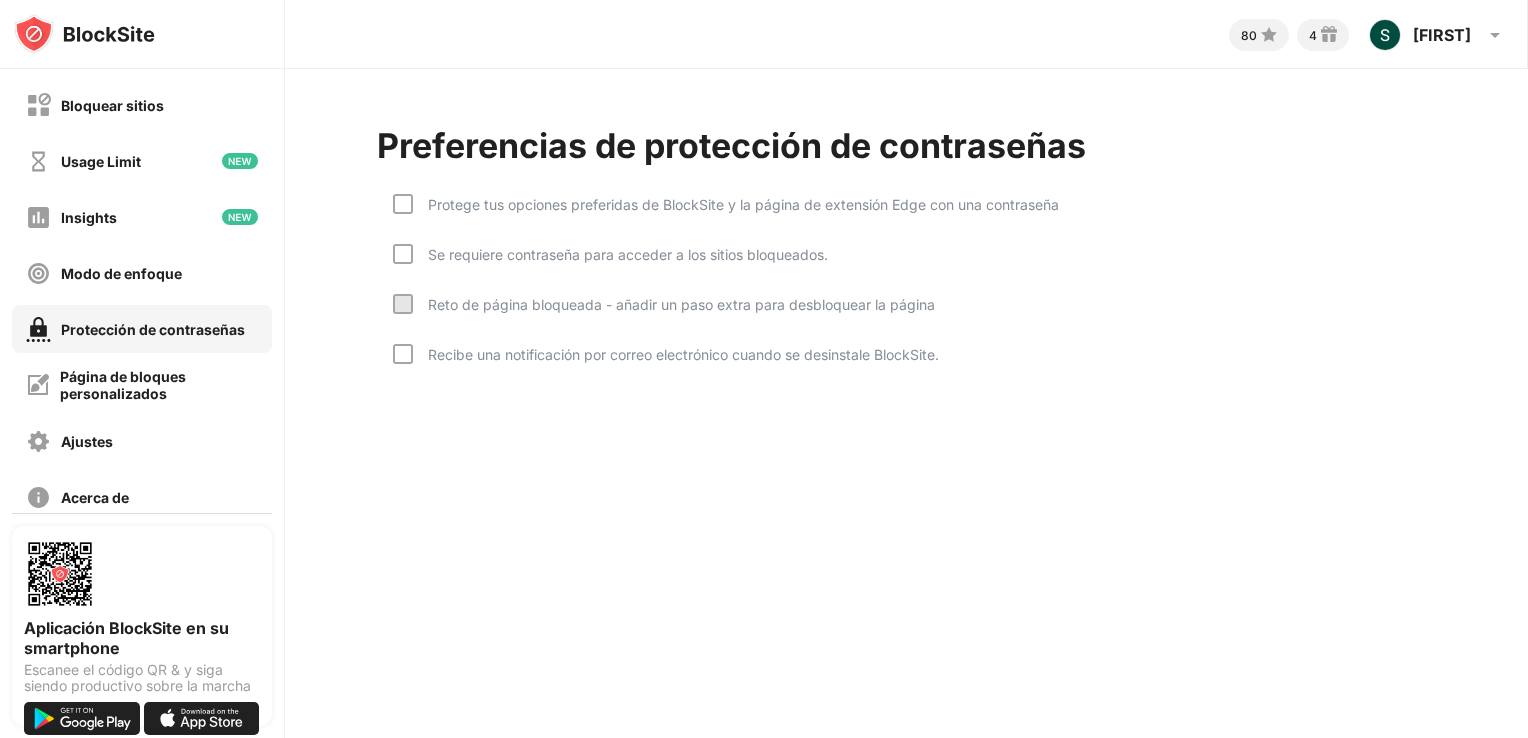 click on "Se requiere contraseña para acceder a los sitios bloqueados." at bounding box center (620, 254) 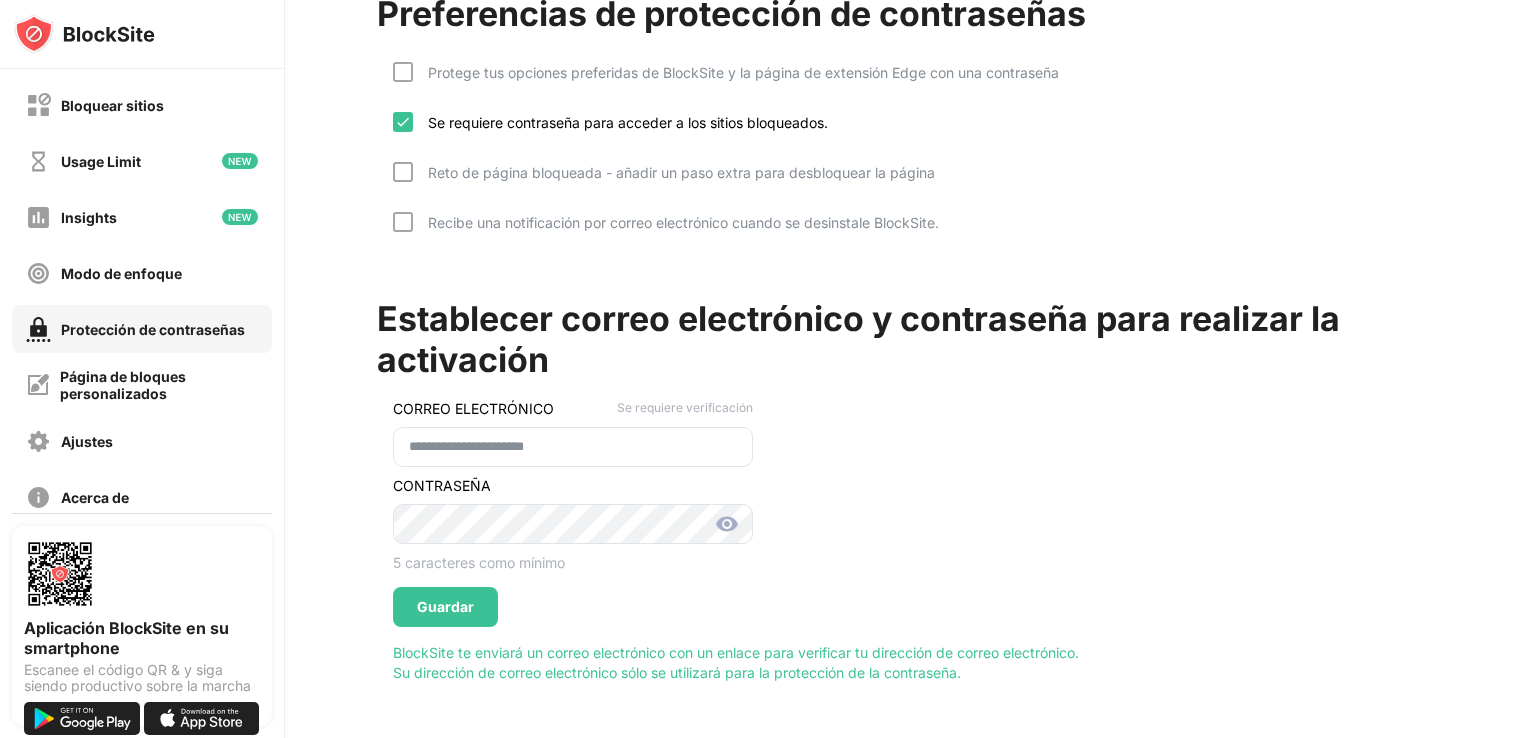 scroll, scrollTop: 142, scrollLeft: 0, axis: vertical 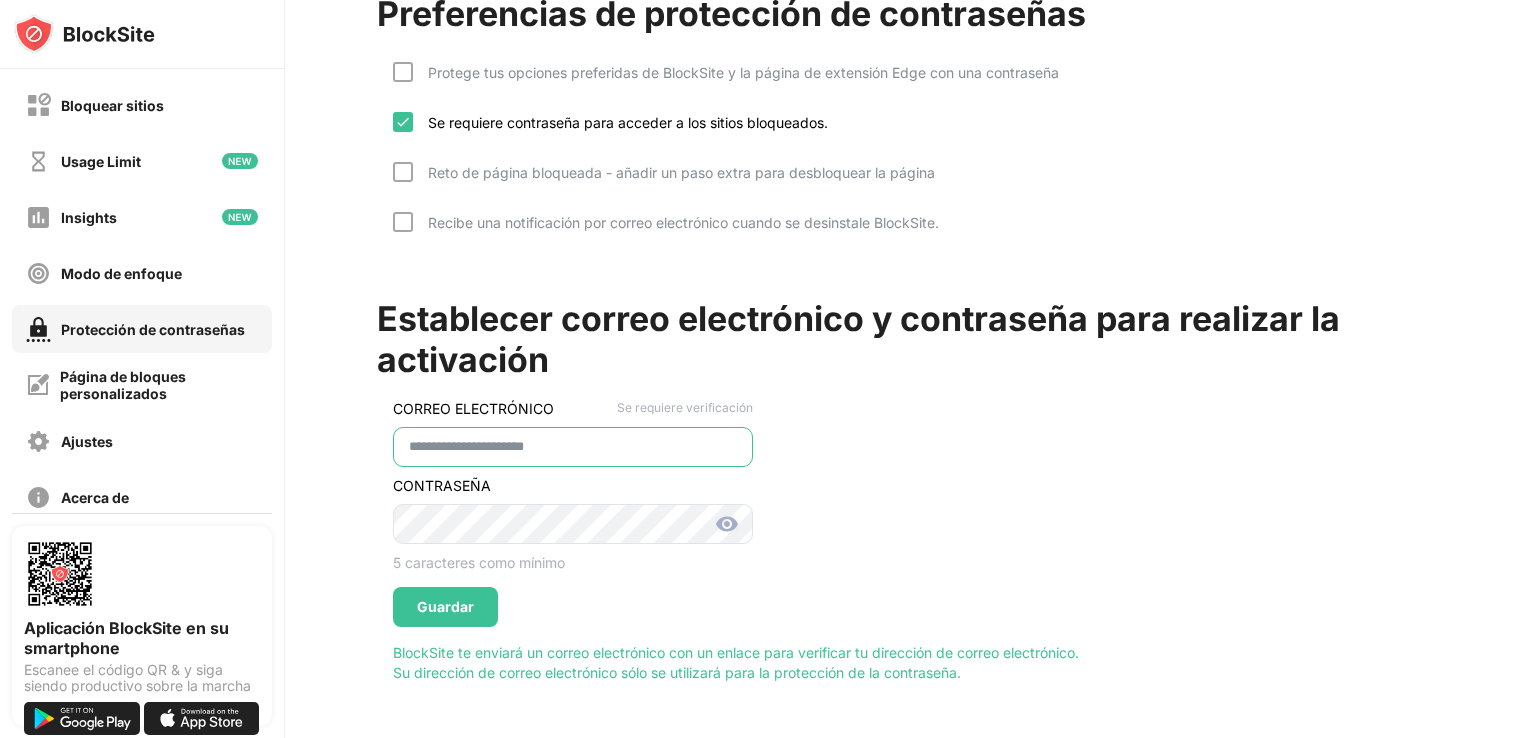 click on "**********" at bounding box center [573, 447] 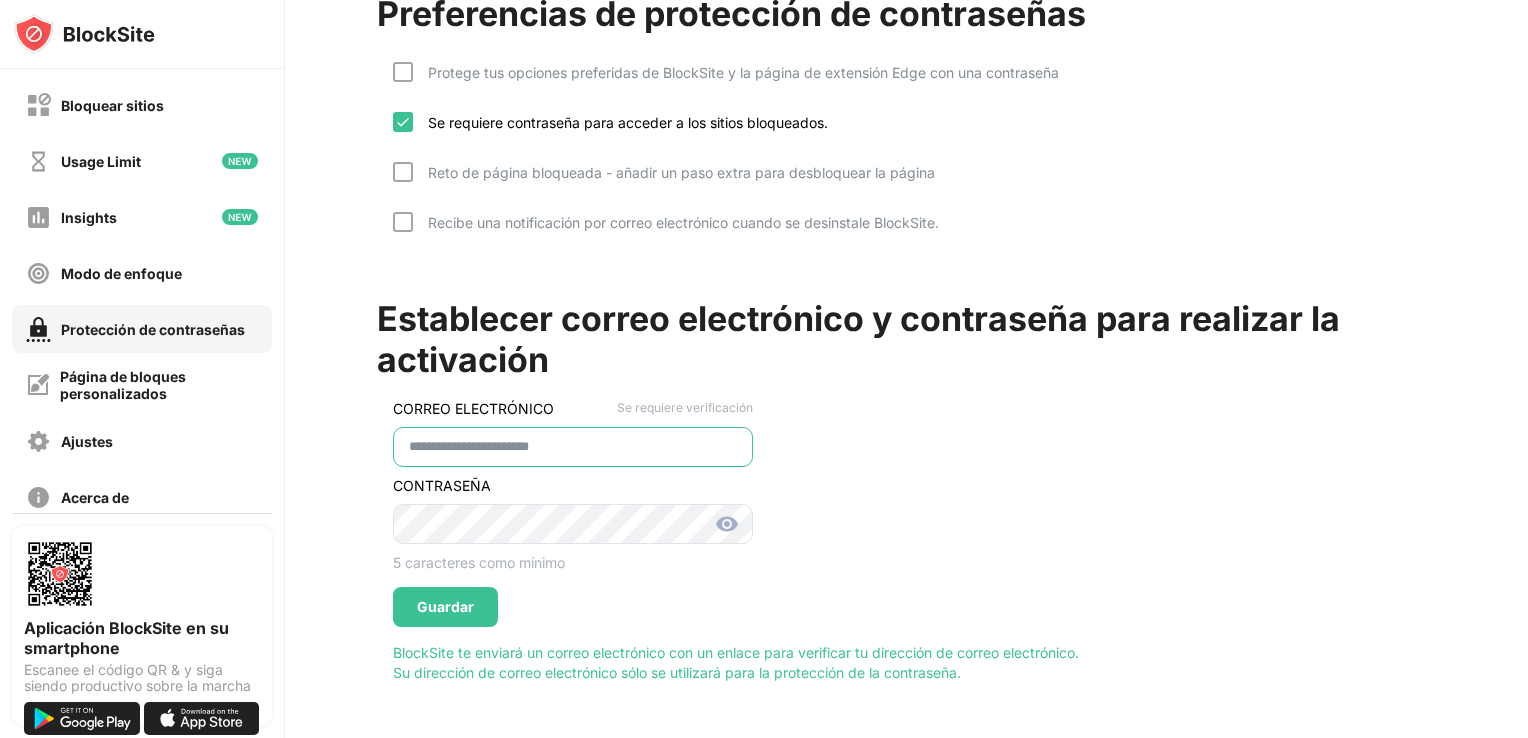 type on "**********" 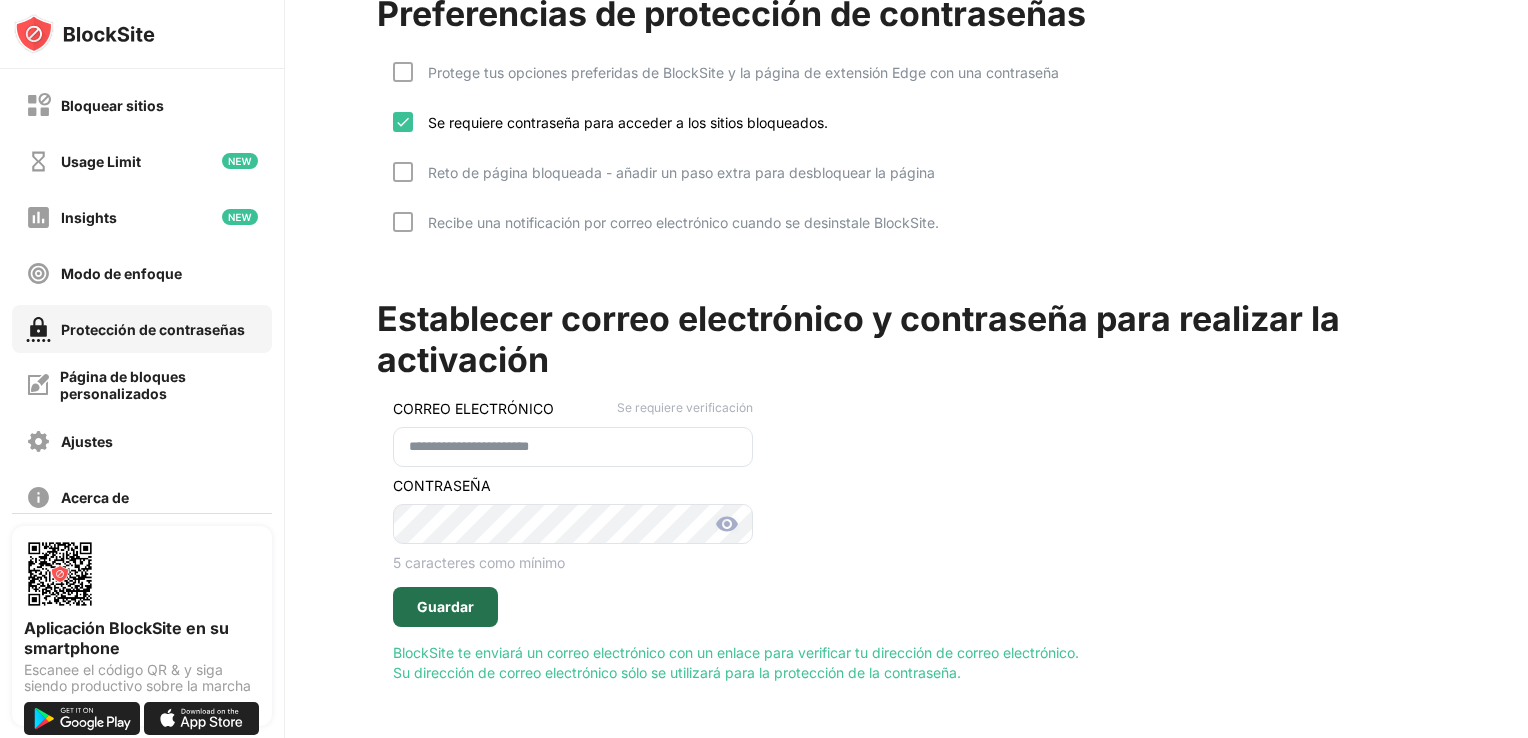 click on "Guardar" at bounding box center [445, 607] 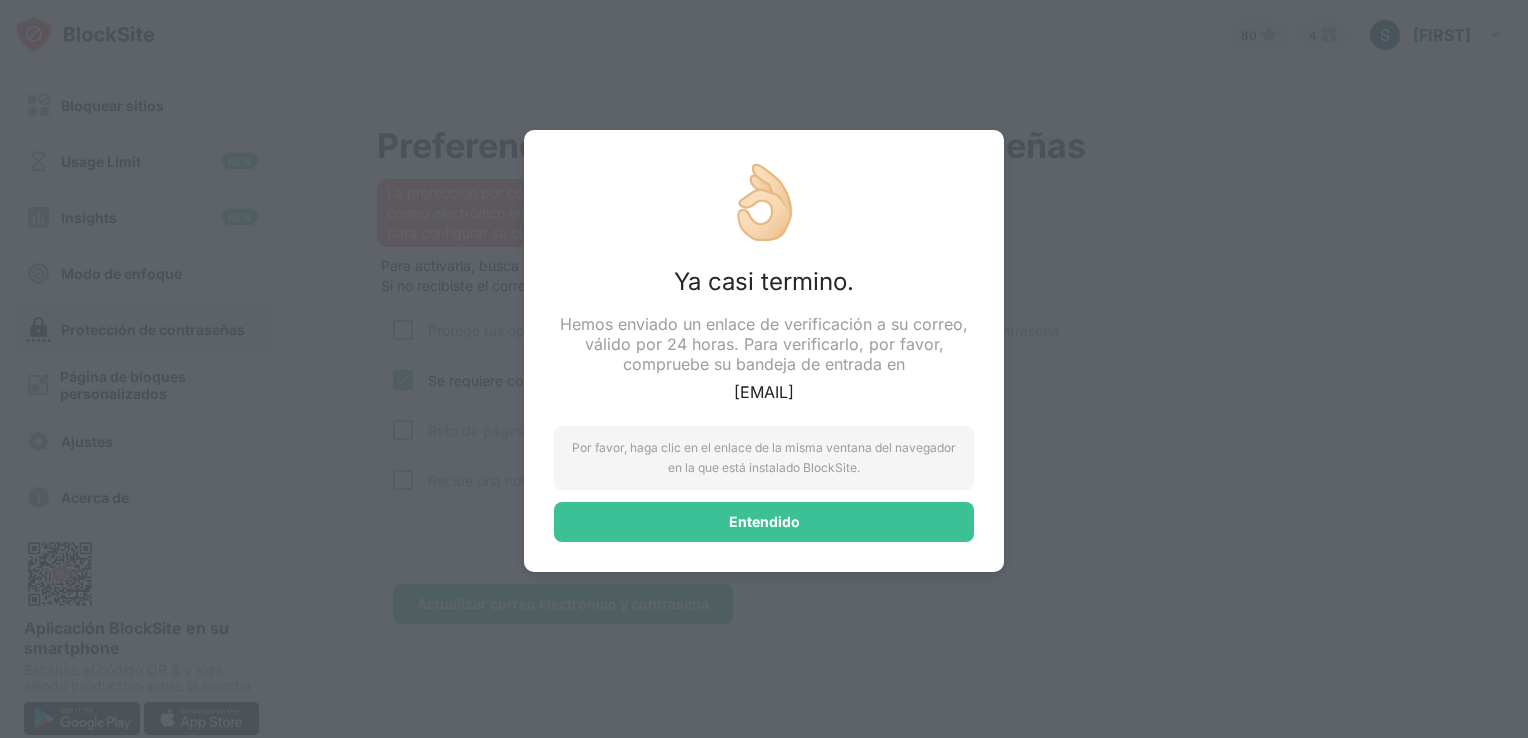 scroll, scrollTop: 0, scrollLeft: 0, axis: both 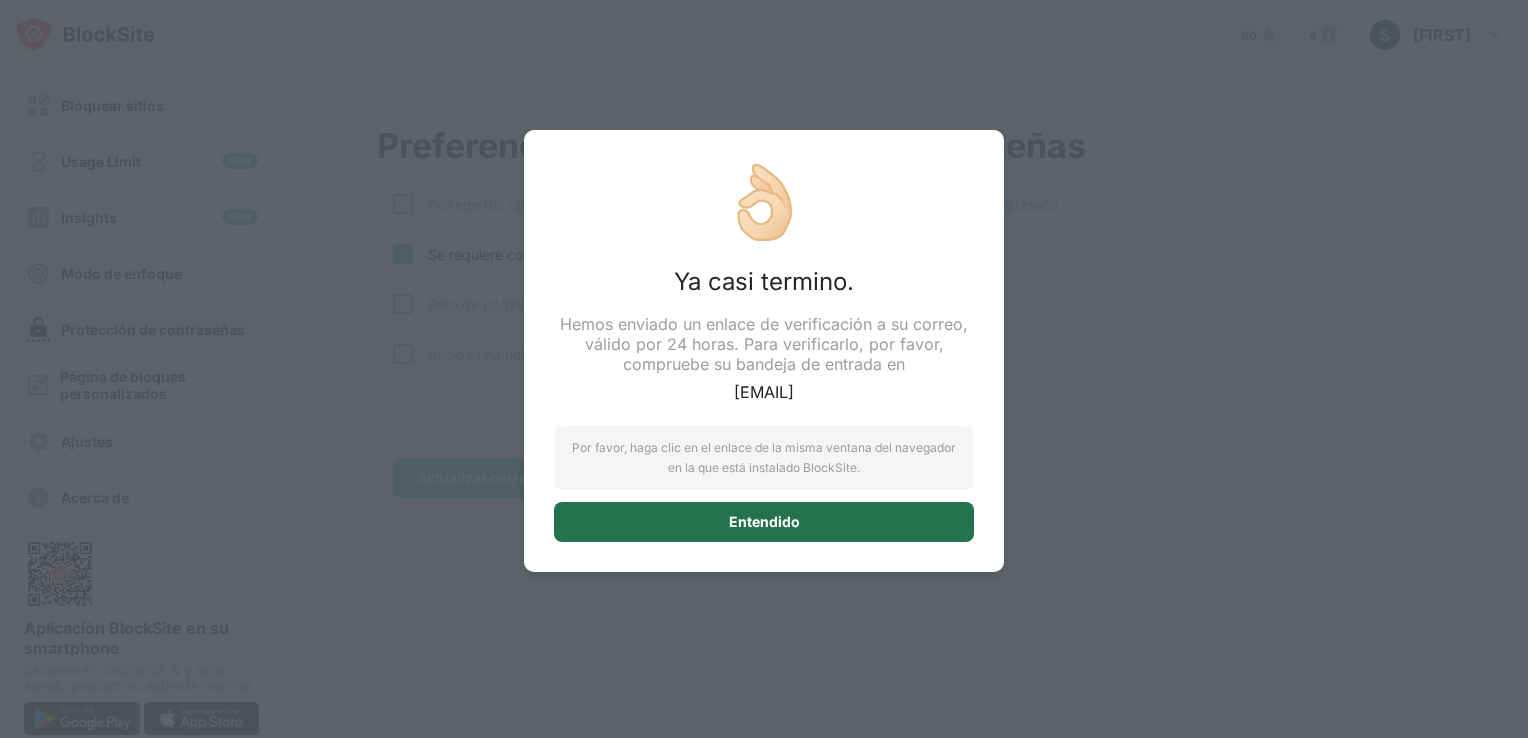 click on "Entendido" at bounding box center (764, 522) 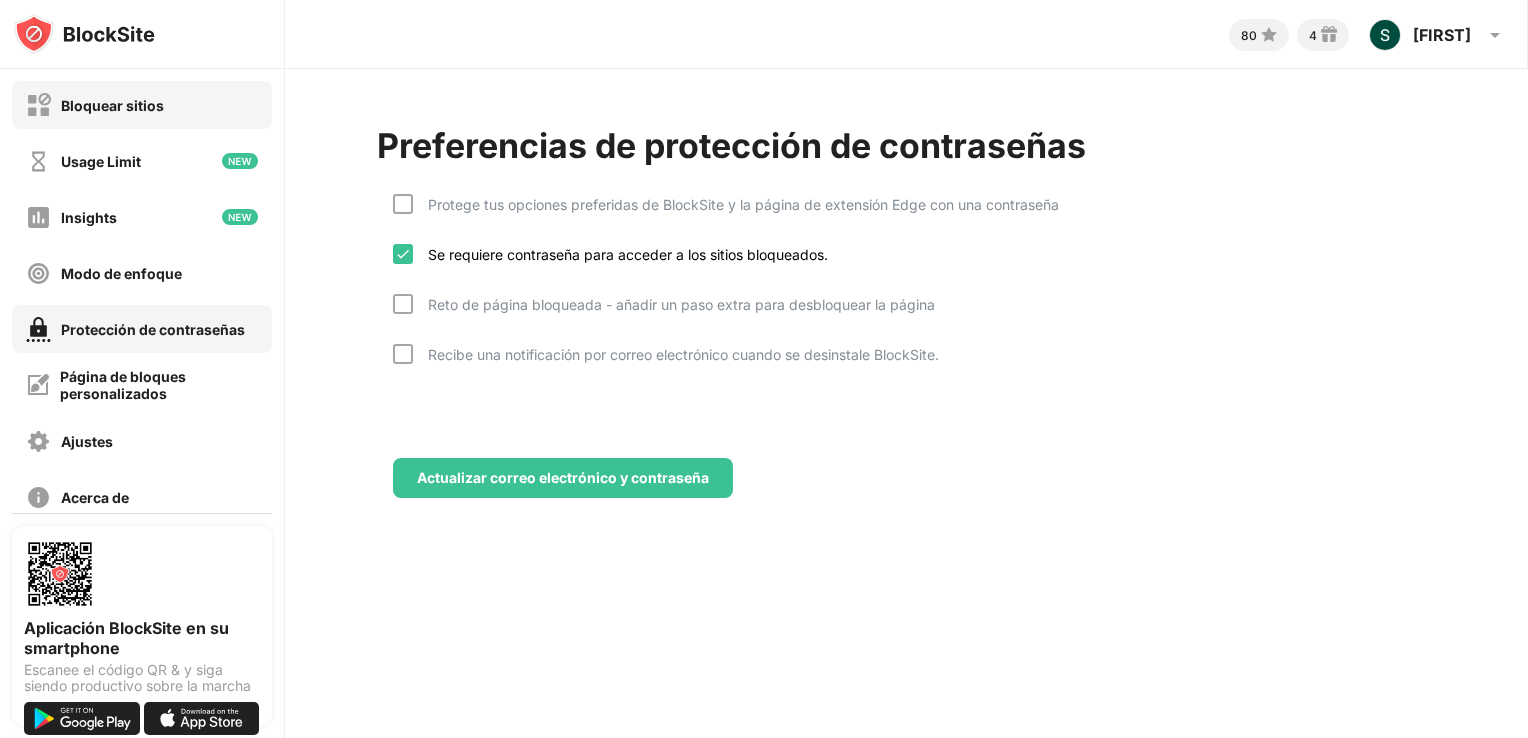 click on "Bloquear sitios" at bounding box center [142, 105] 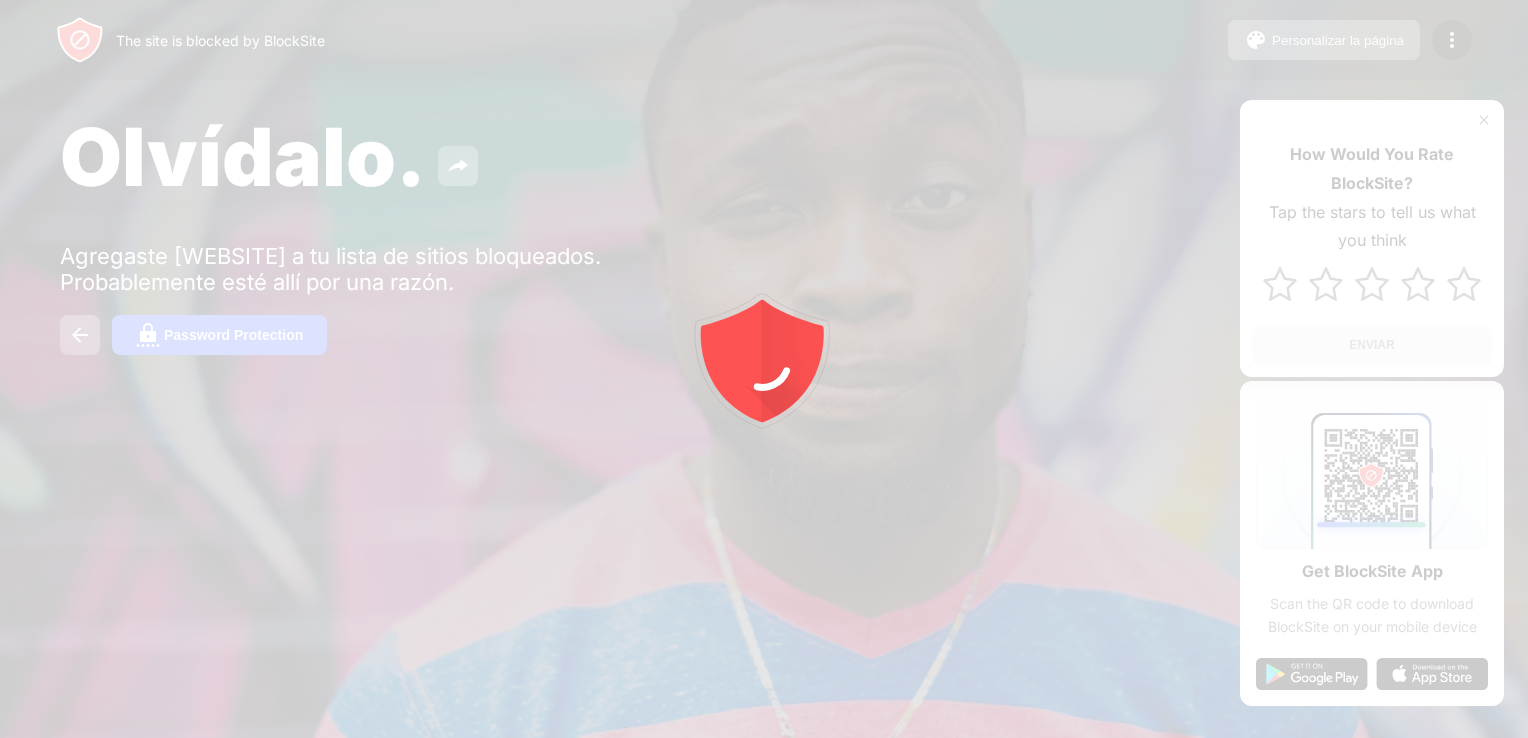 scroll, scrollTop: 0, scrollLeft: 0, axis: both 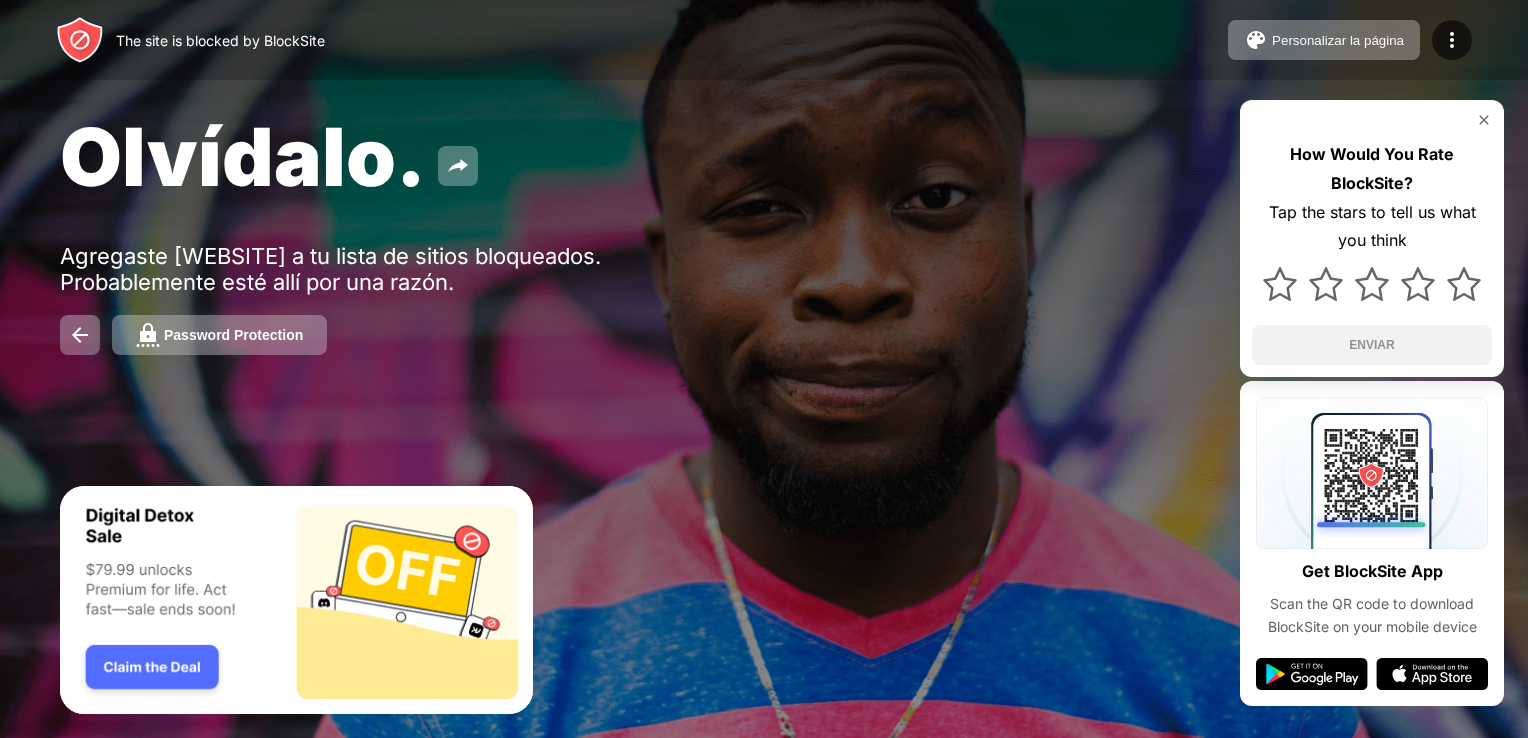 click on "Olvídalo." at bounding box center [623, 156] 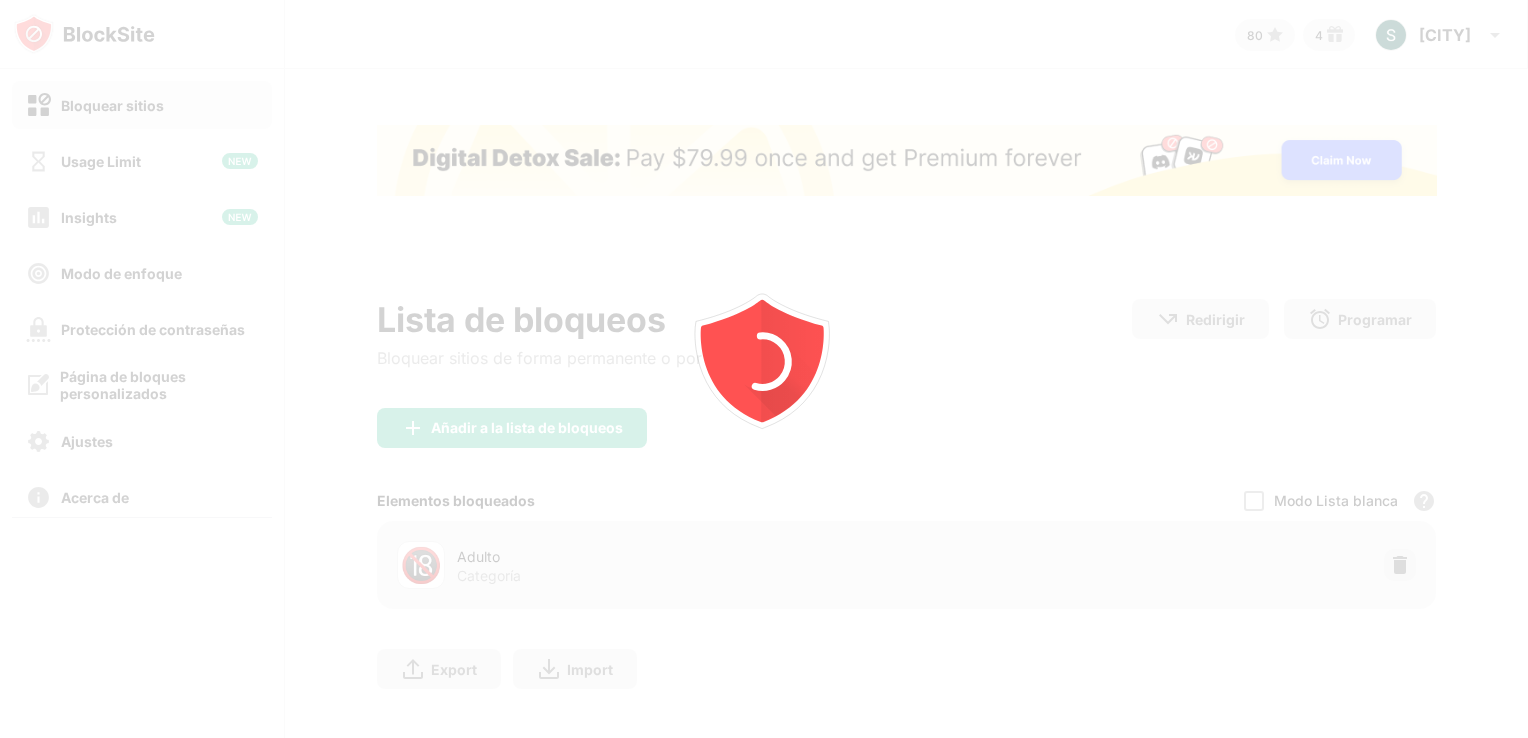scroll, scrollTop: 0, scrollLeft: 0, axis: both 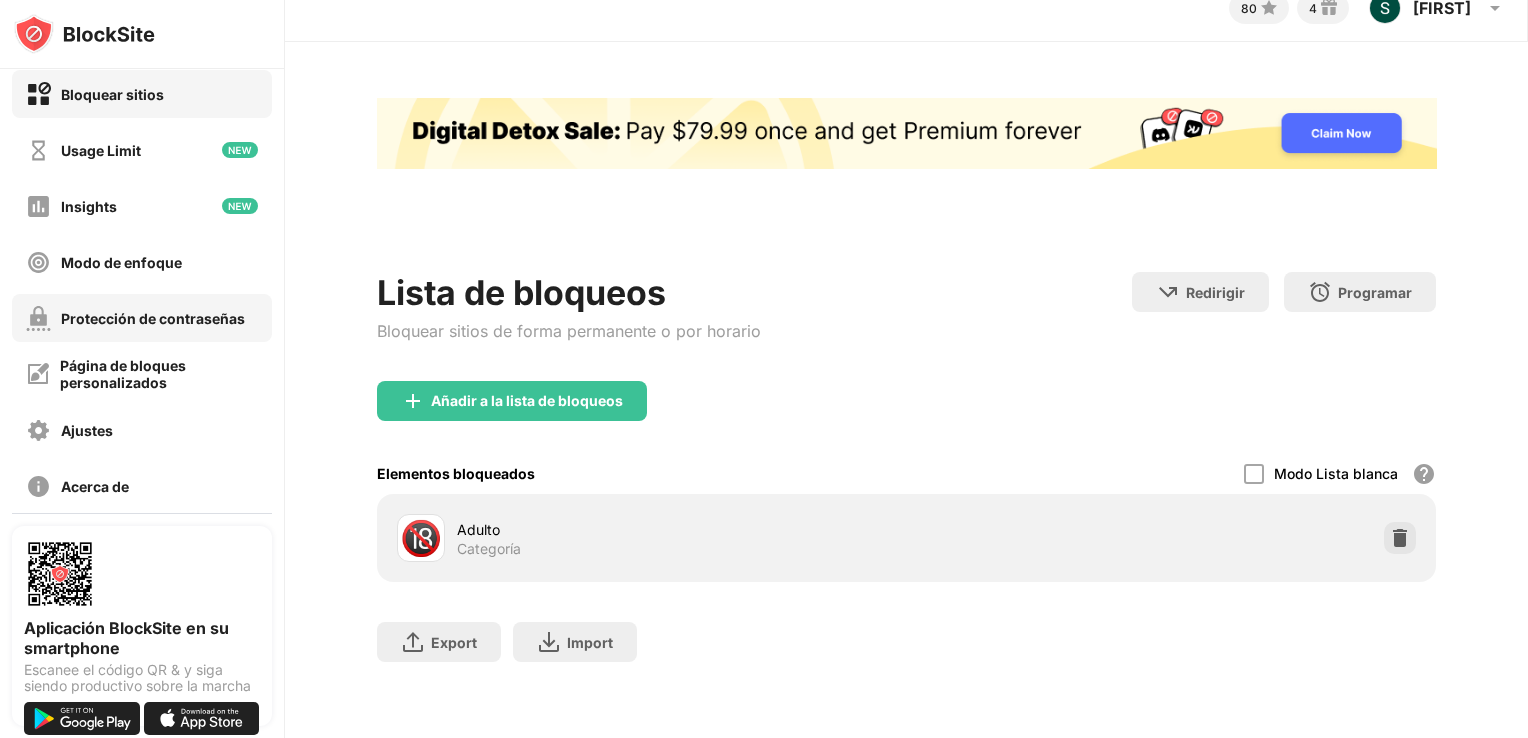 click on "Protección de contraseñas" at bounding box center (153, 318) 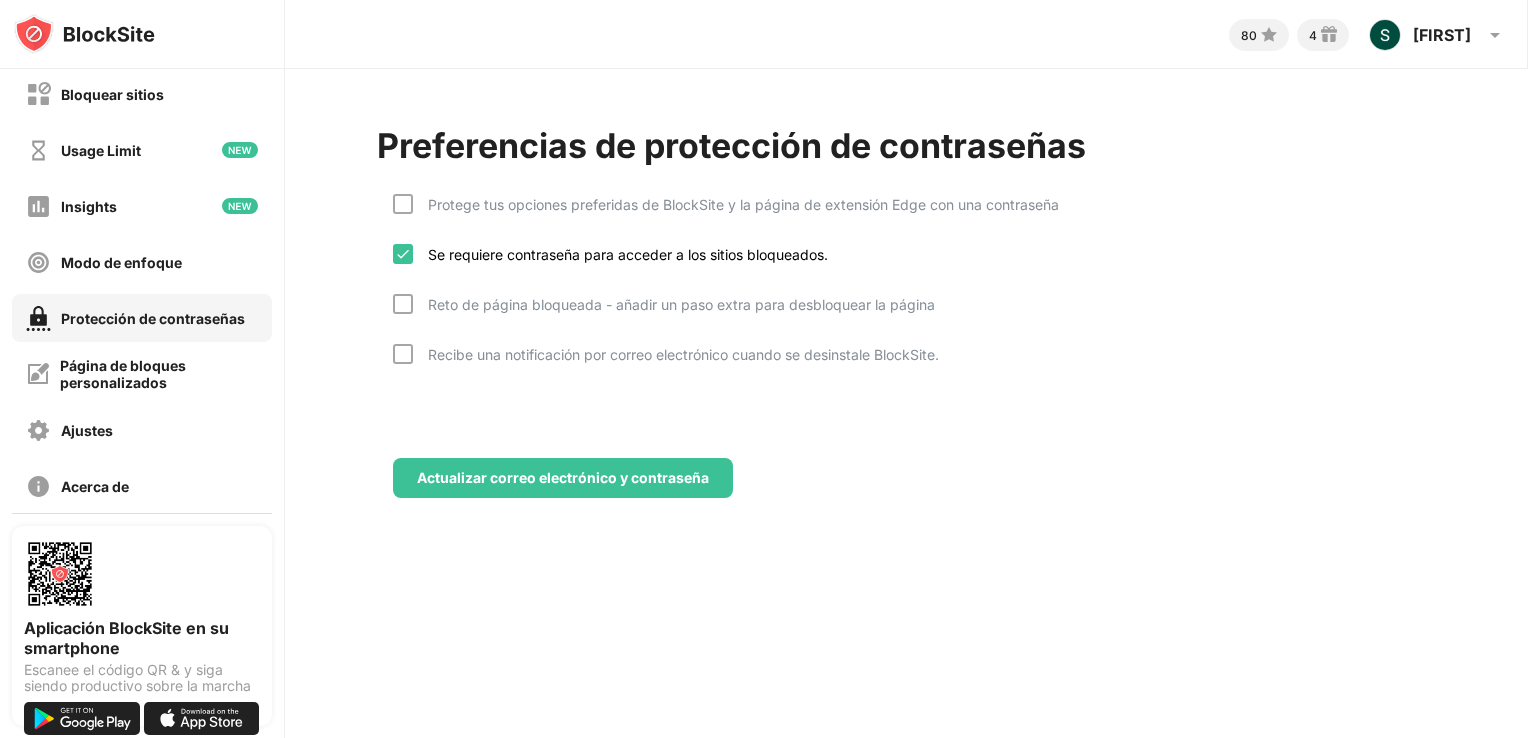 scroll, scrollTop: 0, scrollLeft: 0, axis: both 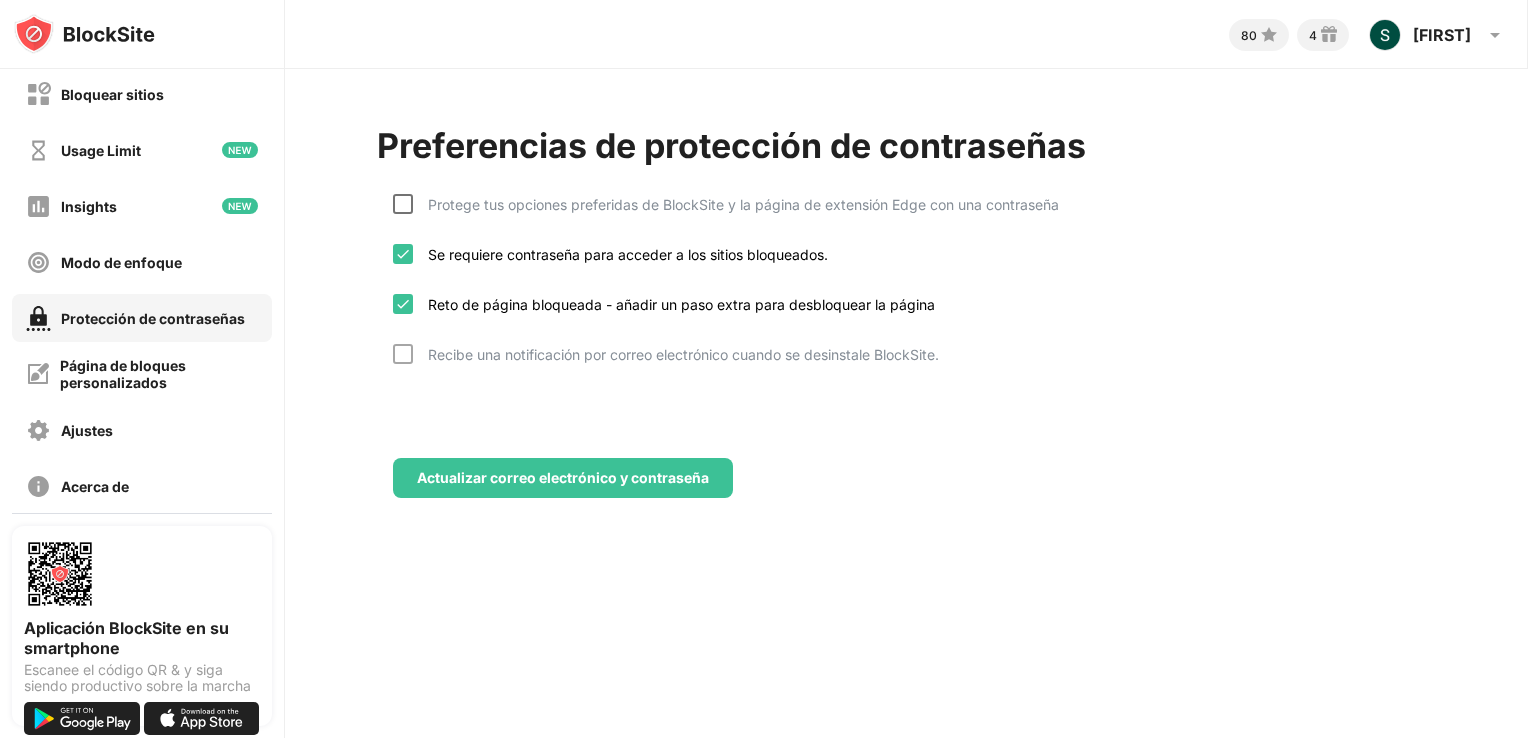 click at bounding box center [403, 204] 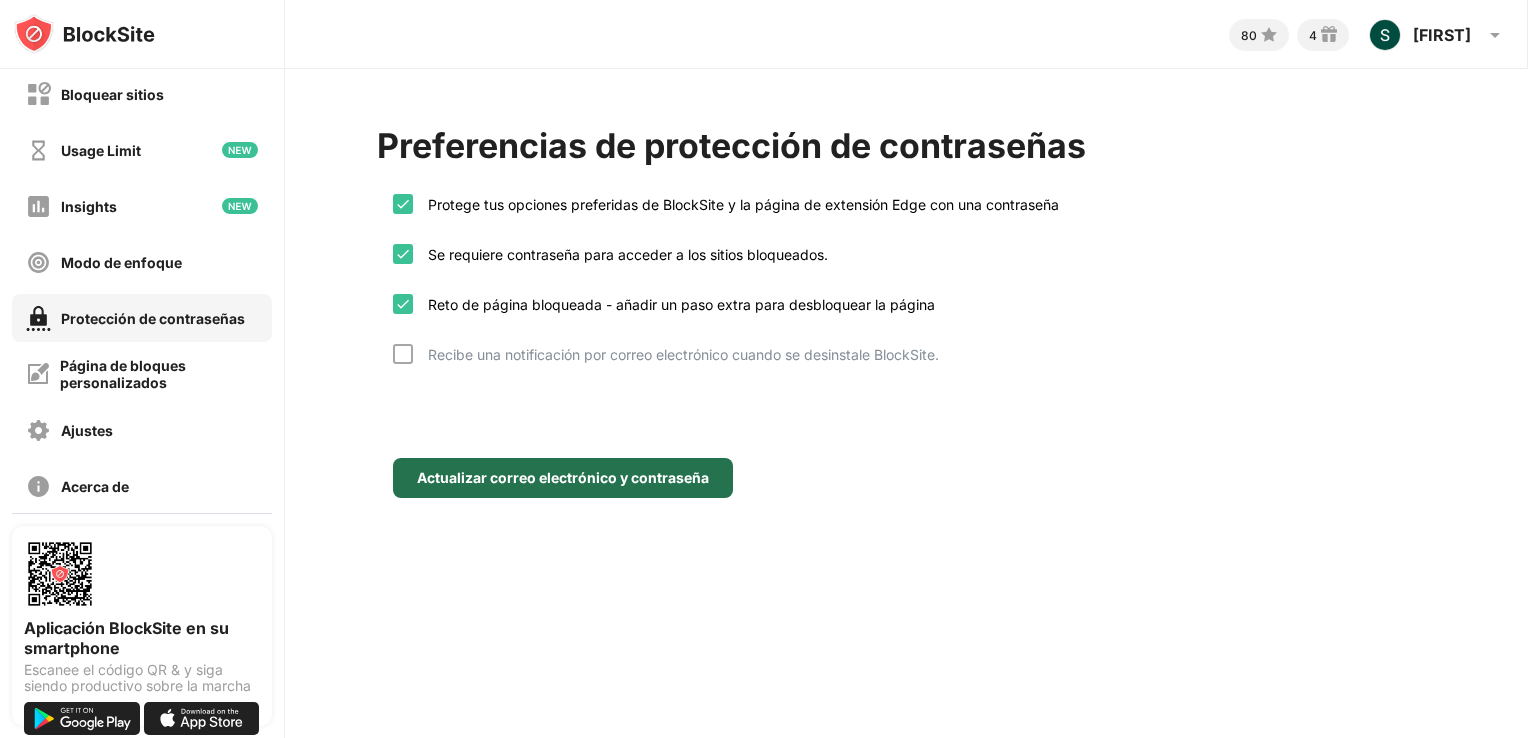 click on "Actualizar correo electrónico y contraseña" at bounding box center [563, 478] 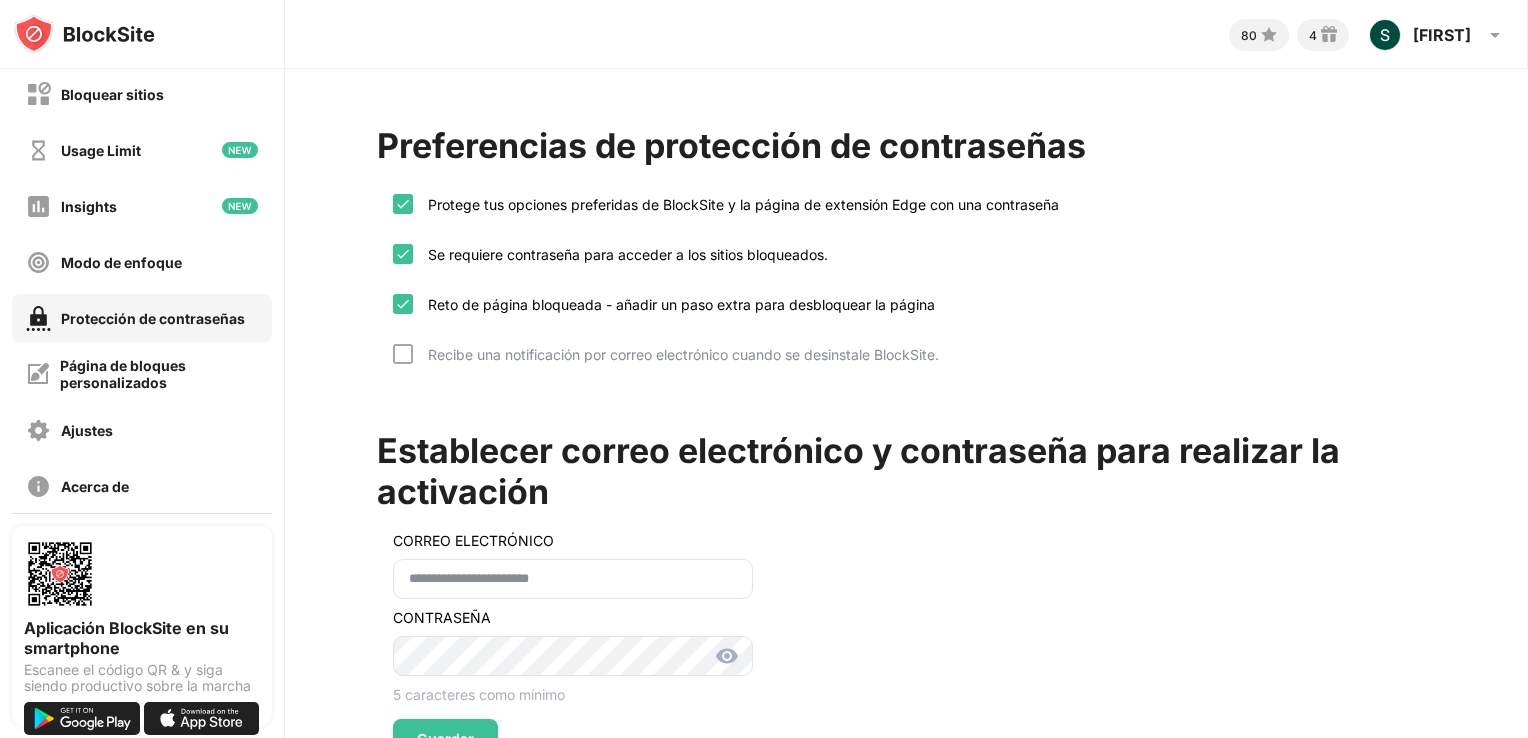 scroll, scrollTop: 87, scrollLeft: 0, axis: vertical 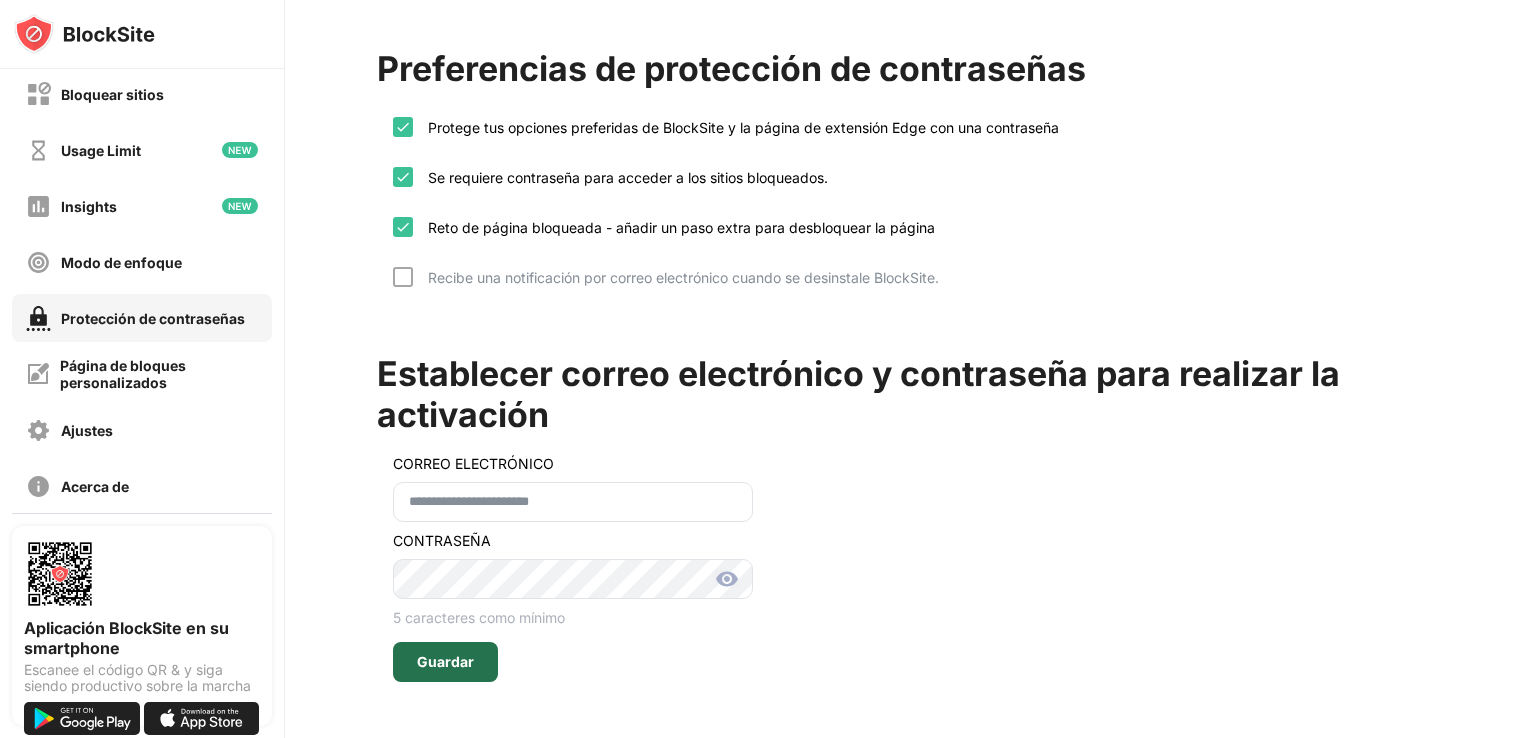 click on "Guardar" at bounding box center (445, 662) 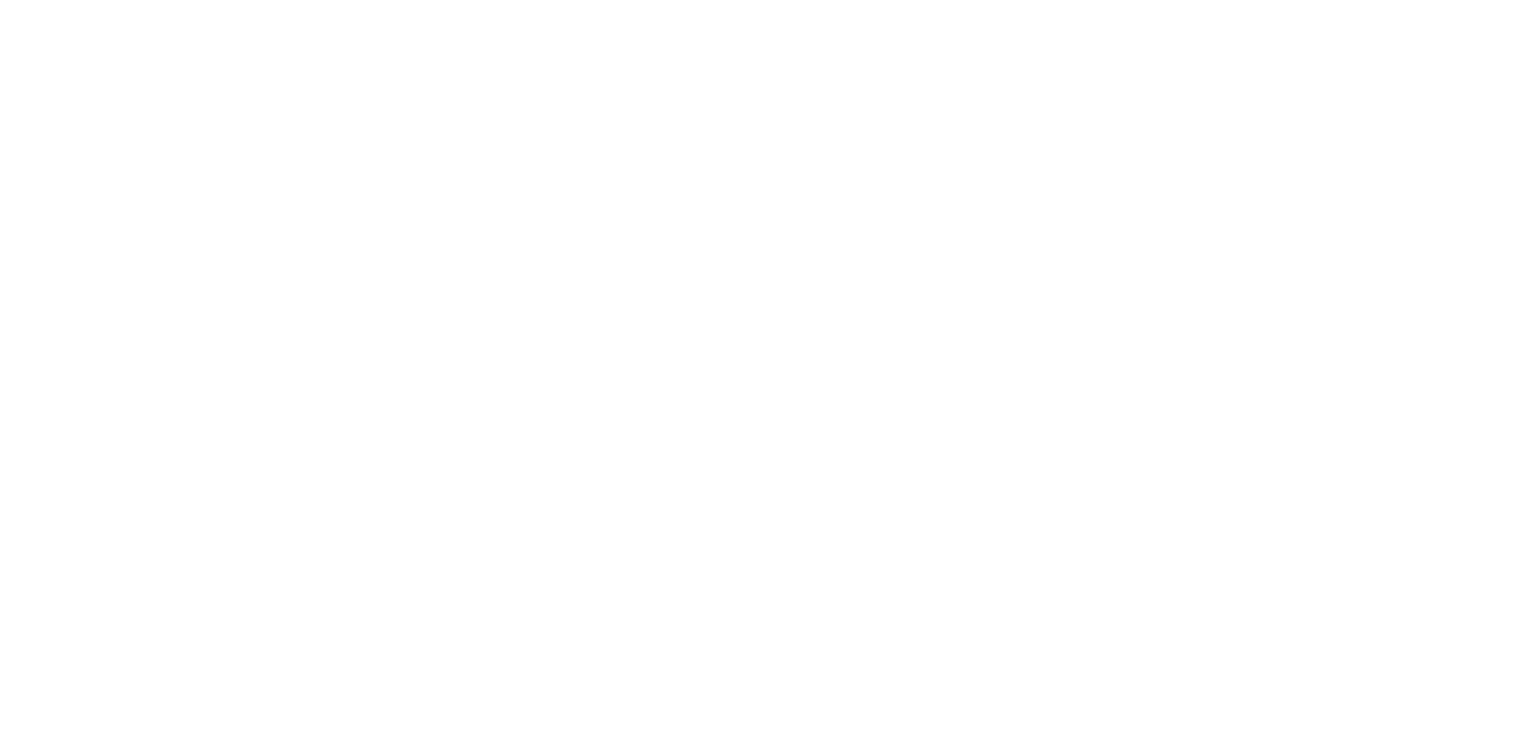 scroll, scrollTop: 0, scrollLeft: 0, axis: both 